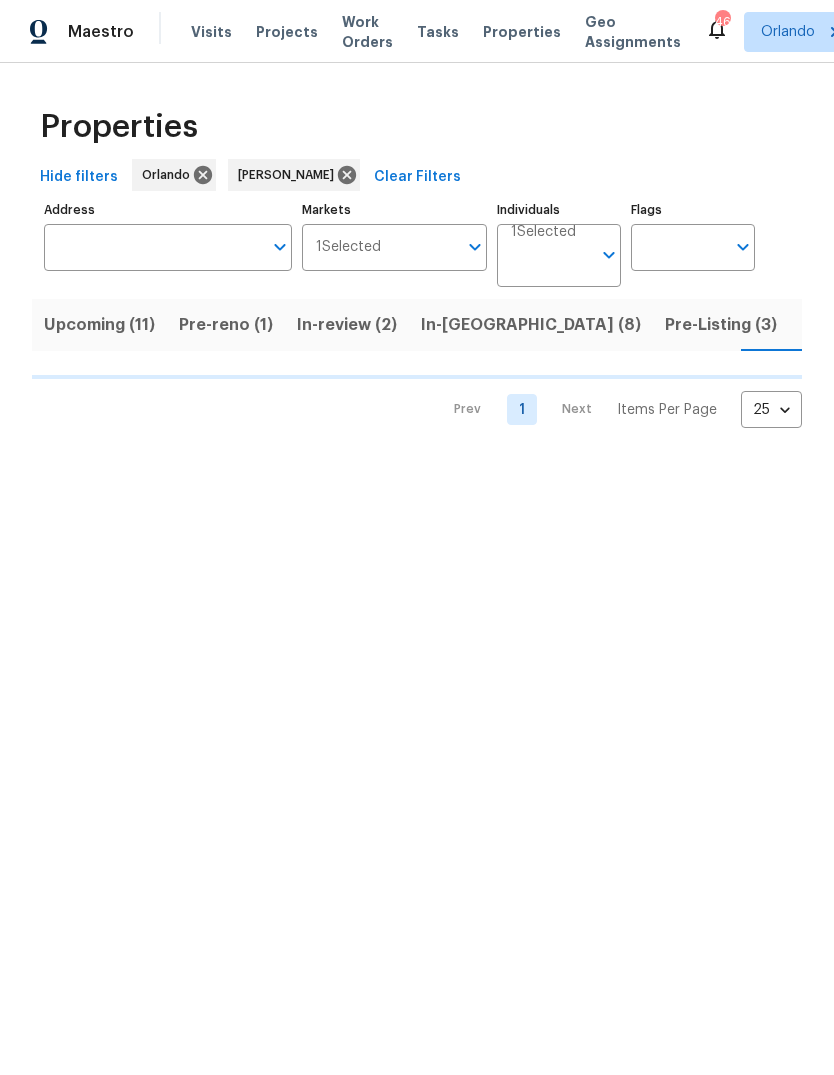 scroll, scrollTop: 0, scrollLeft: 0, axis: both 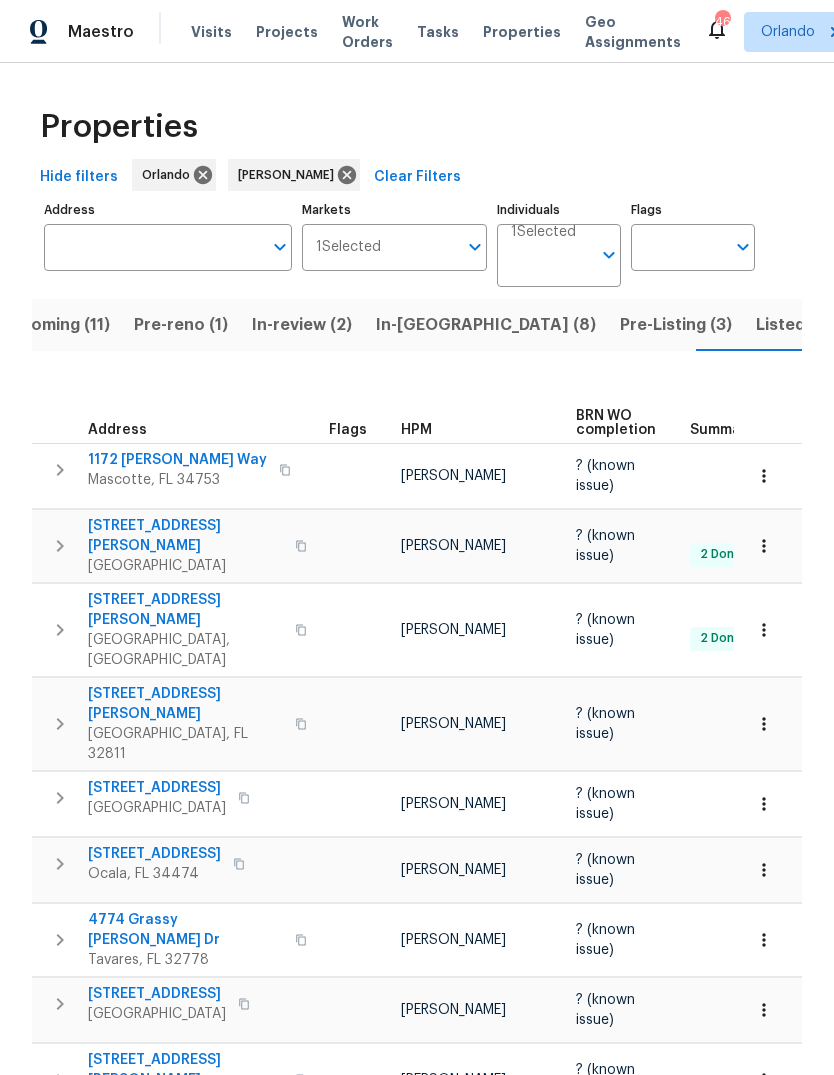 click on "In-reno (8)" at bounding box center (486, 325) 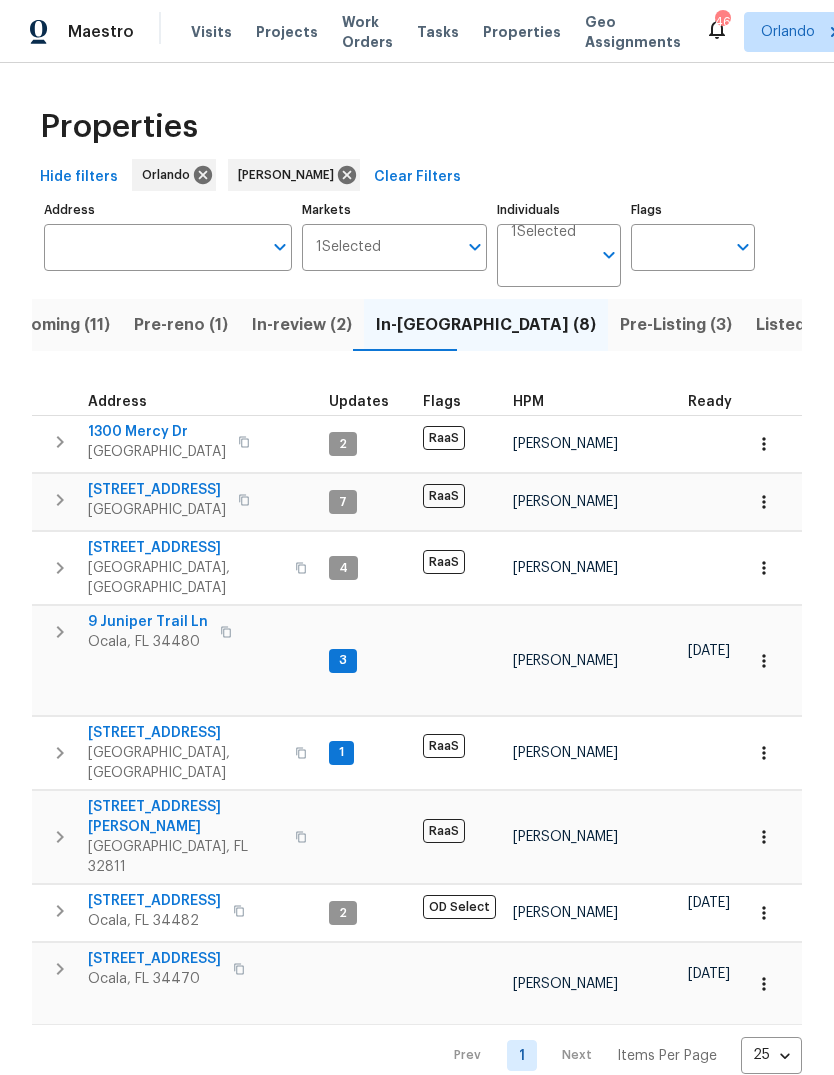 click on "Ocala, FL 34470" at bounding box center [154, 979] 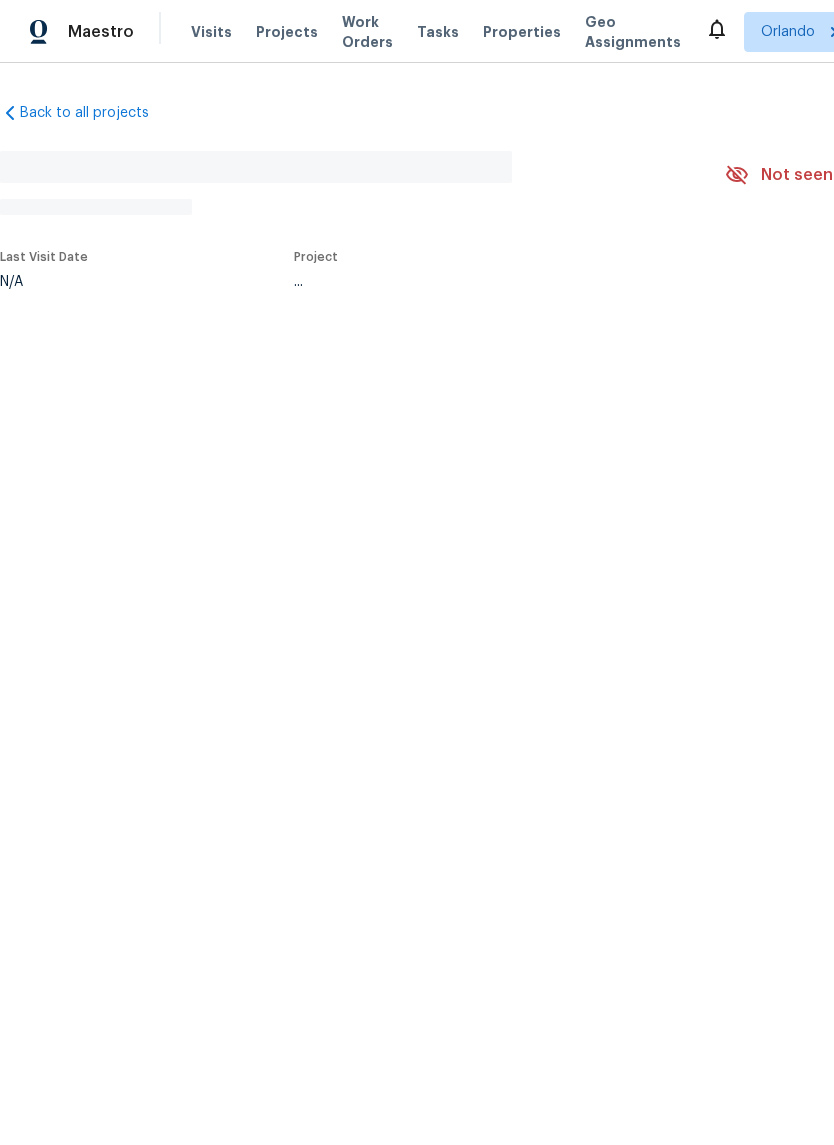 scroll, scrollTop: 0, scrollLeft: 0, axis: both 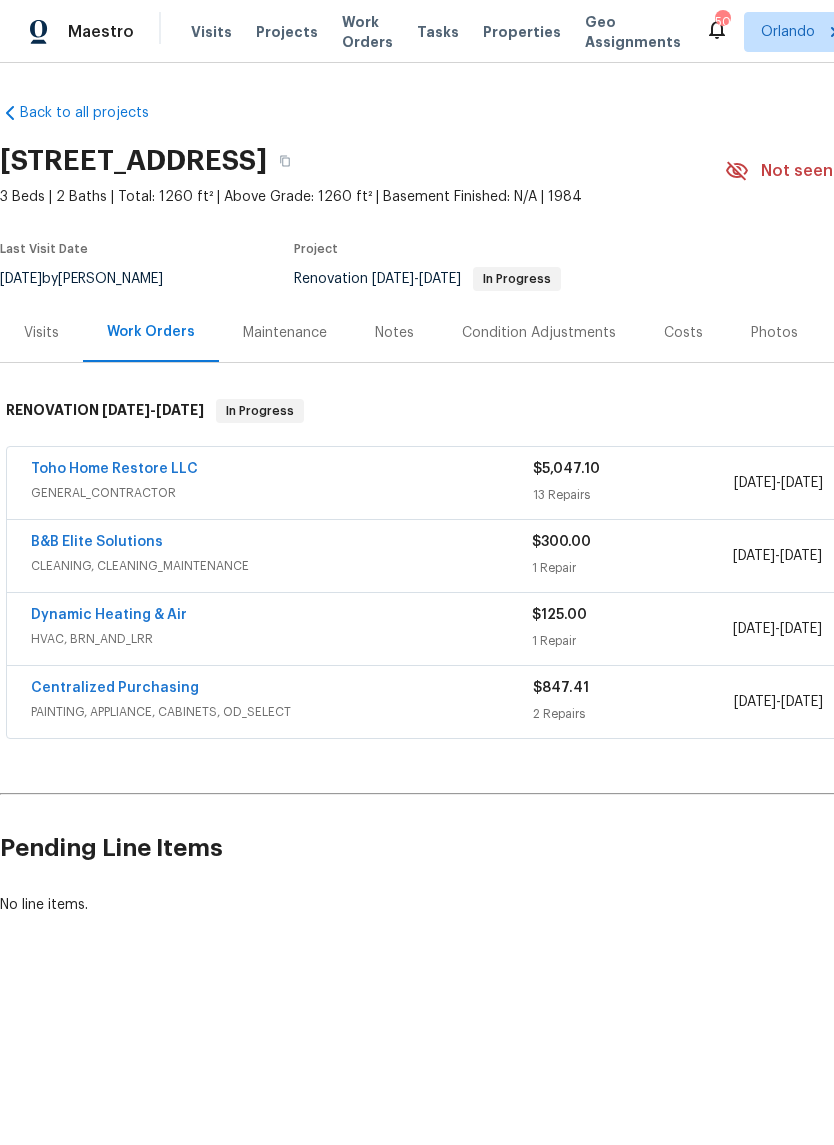 click on "Toho Home Restore LLC" at bounding box center (114, 469) 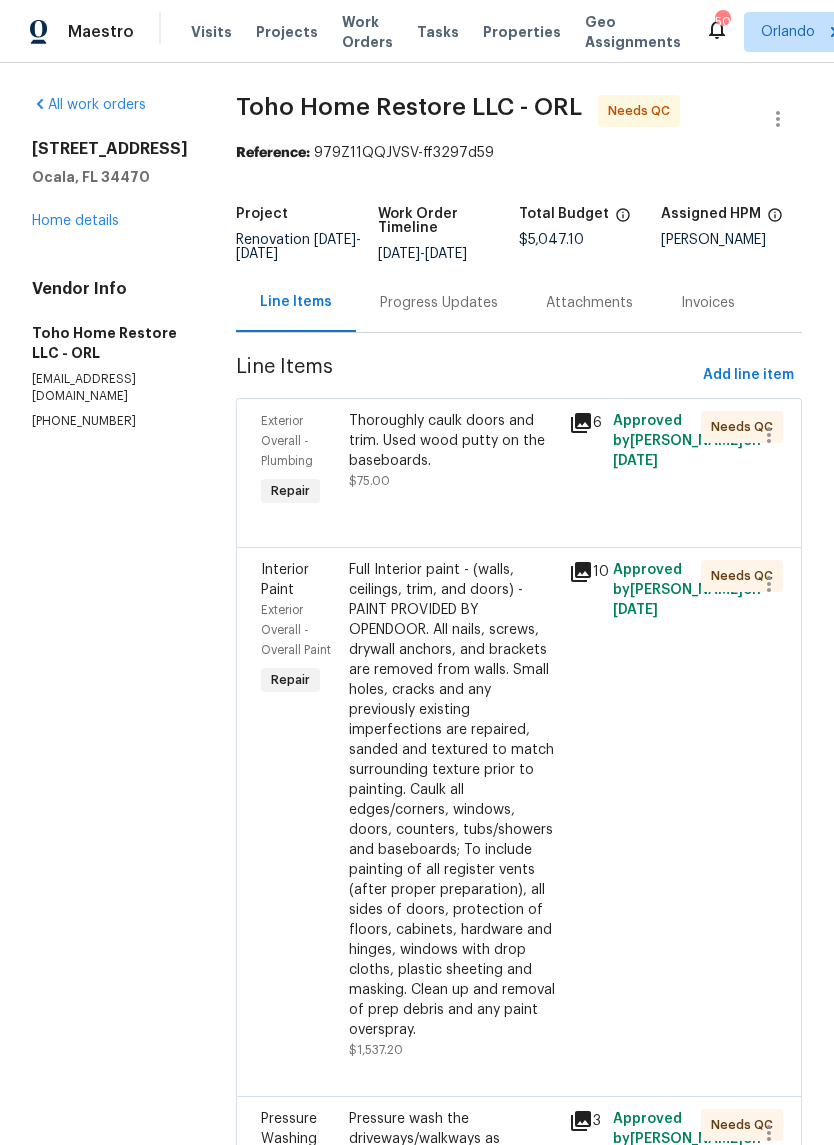 click on "Thoroughly caulk doors and trim. Used wood putty on the baseboards." at bounding box center (453, 441) 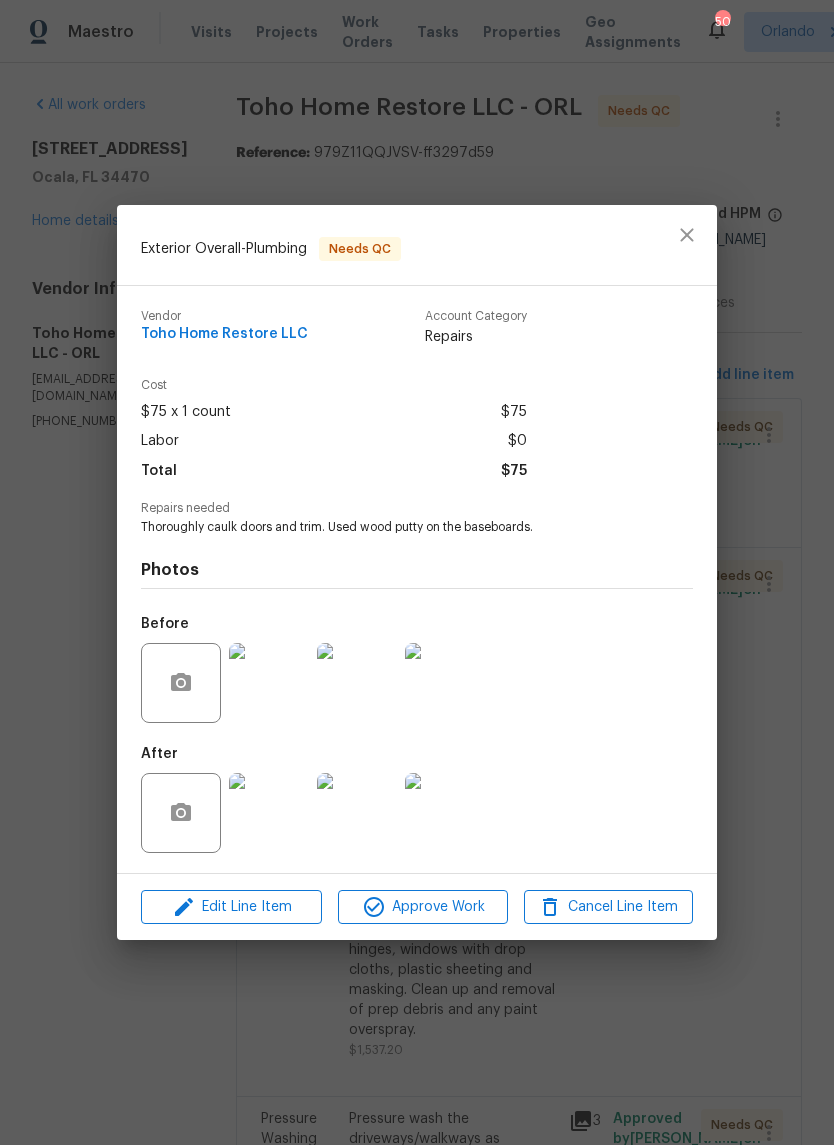 click on "Exterior Overall  -  Plumbing Needs QC Vendor Toho Home Restore LLC Account Category Repairs Cost $75 x 1 count $75 Labor $0 Total $75 Repairs needed Thoroughly caulk doors and trim. Used wood putty on the baseboards. Photos Before After  Edit Line Item  Approve Work  Cancel Line Item" at bounding box center [417, 572] 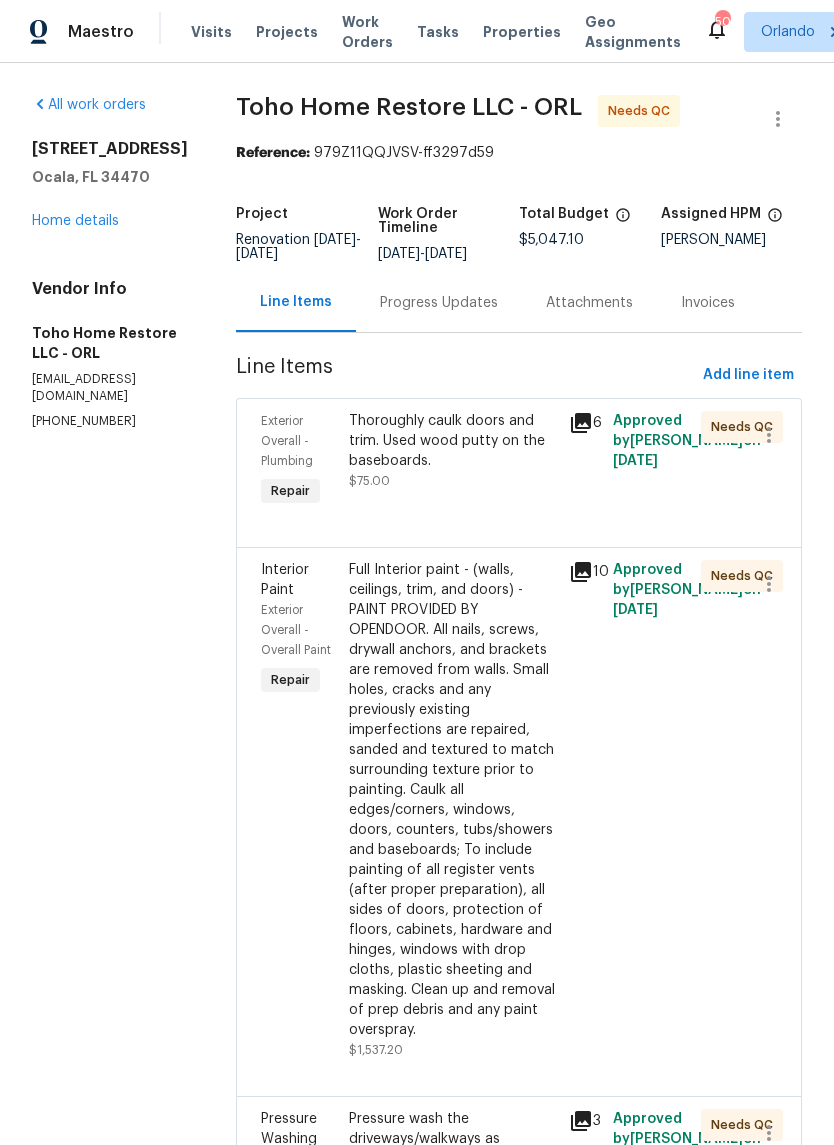 click on "5349 NE 24th St Ocala, FL 34470 Home details" at bounding box center [110, 185] 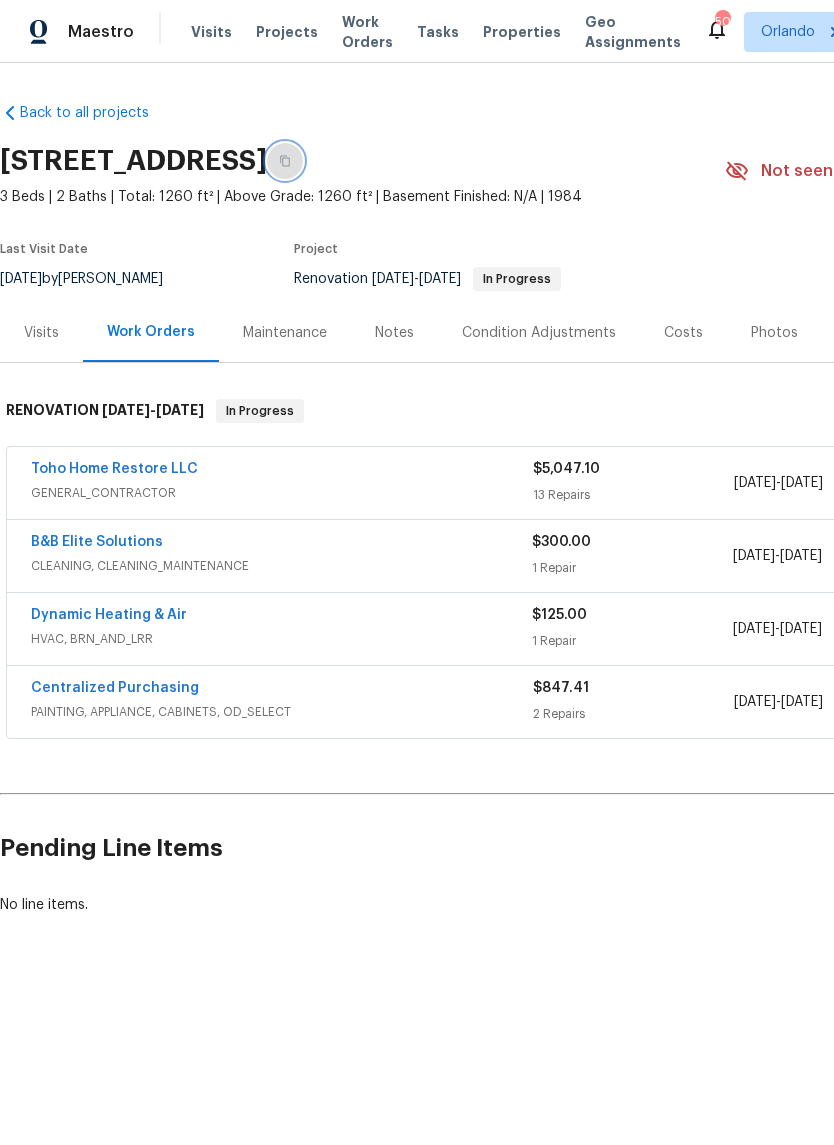 click at bounding box center (285, 161) 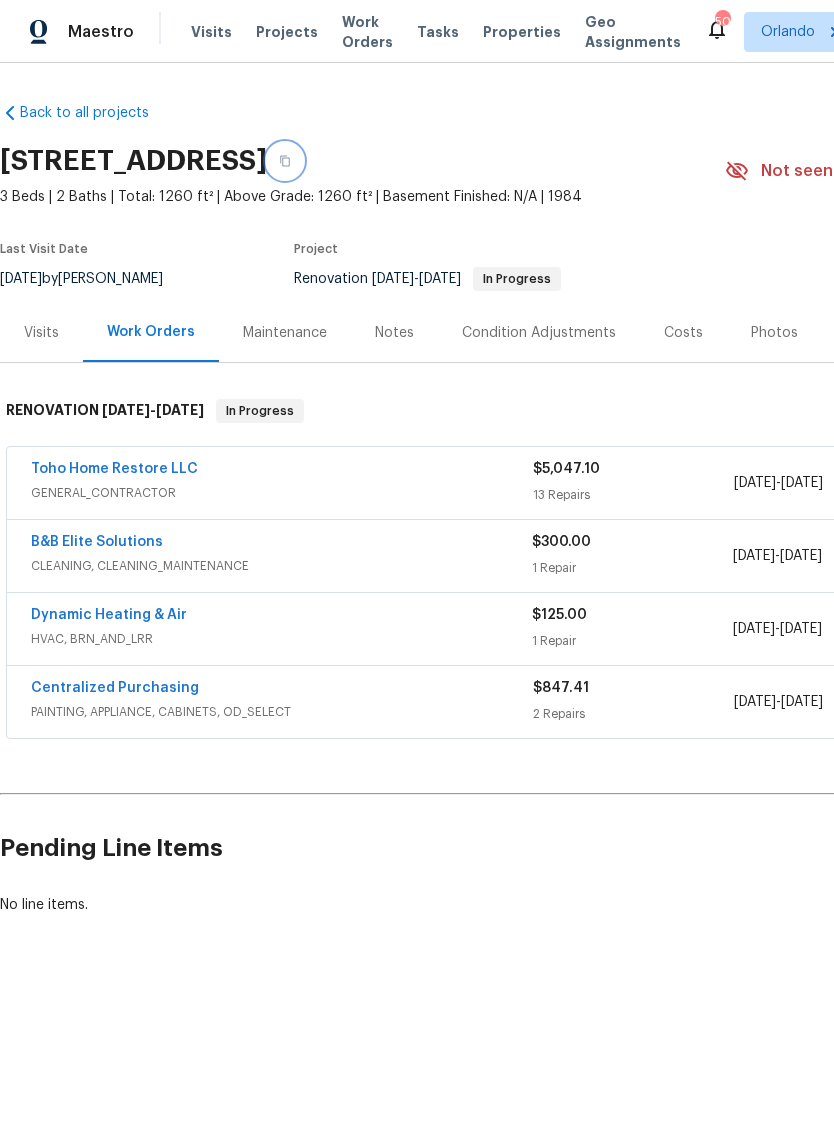 click at bounding box center [285, 161] 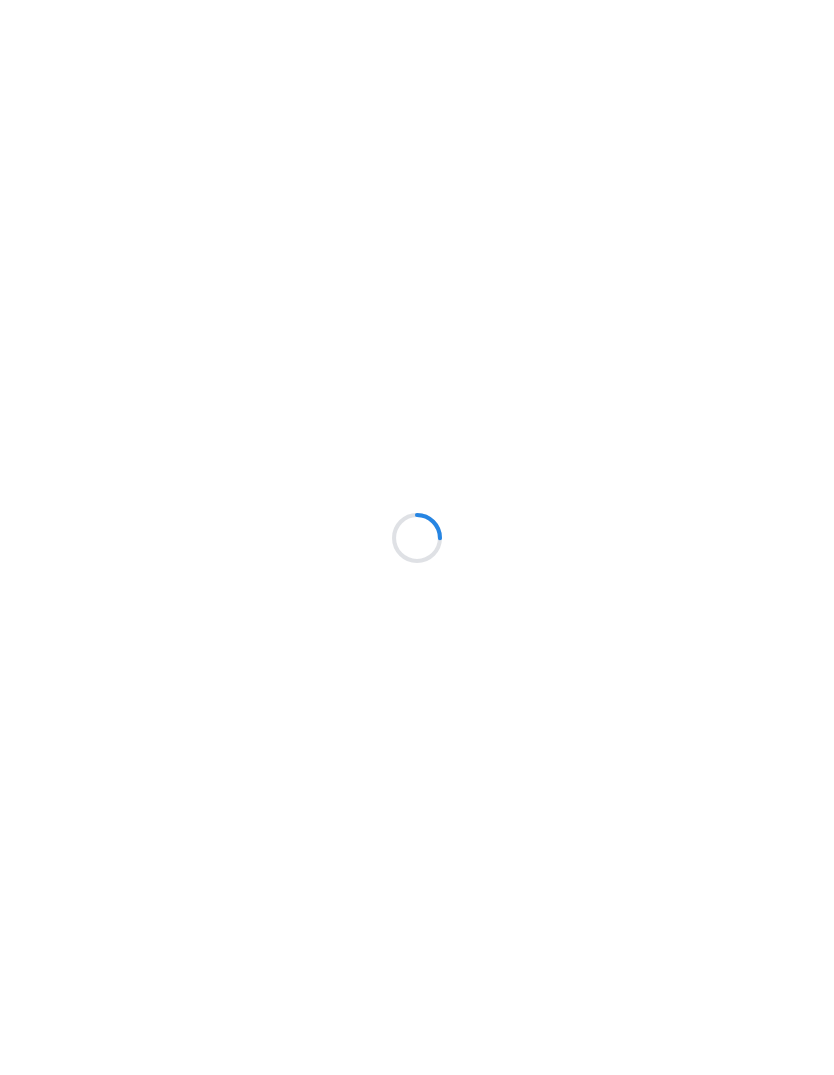 scroll, scrollTop: 0, scrollLeft: 0, axis: both 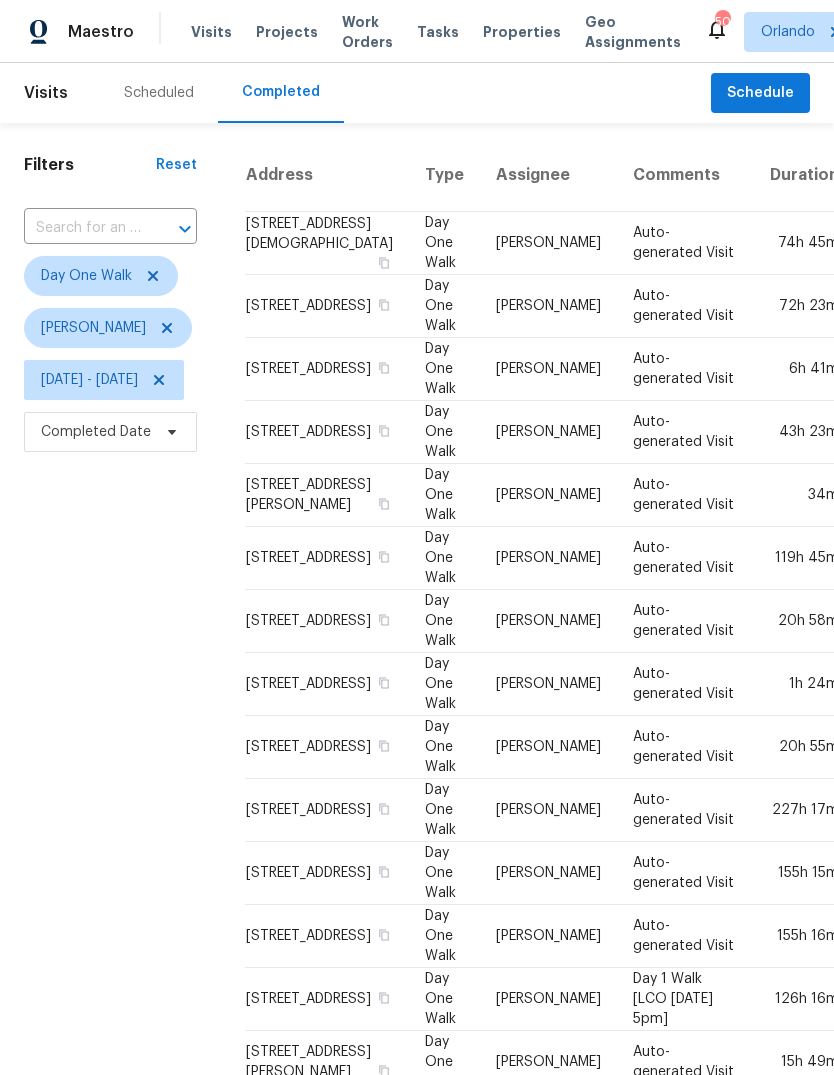 click on "Scheduled" at bounding box center [159, 93] 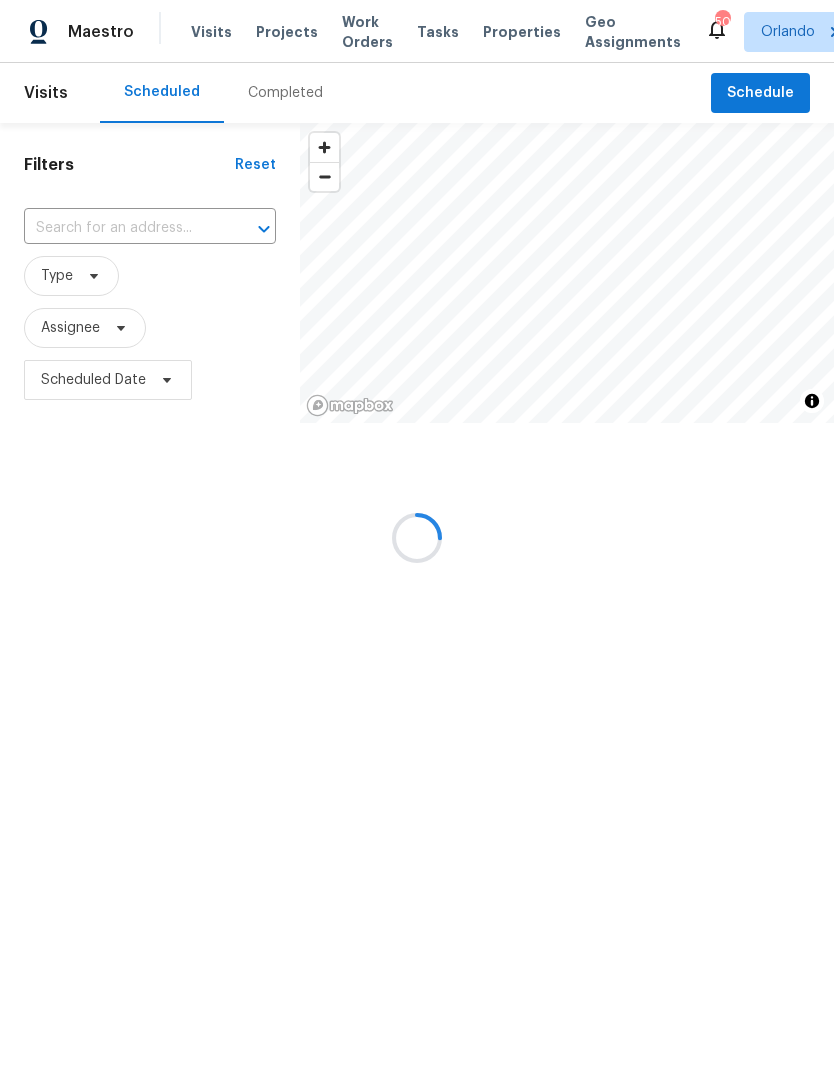 click at bounding box center [122, 228] 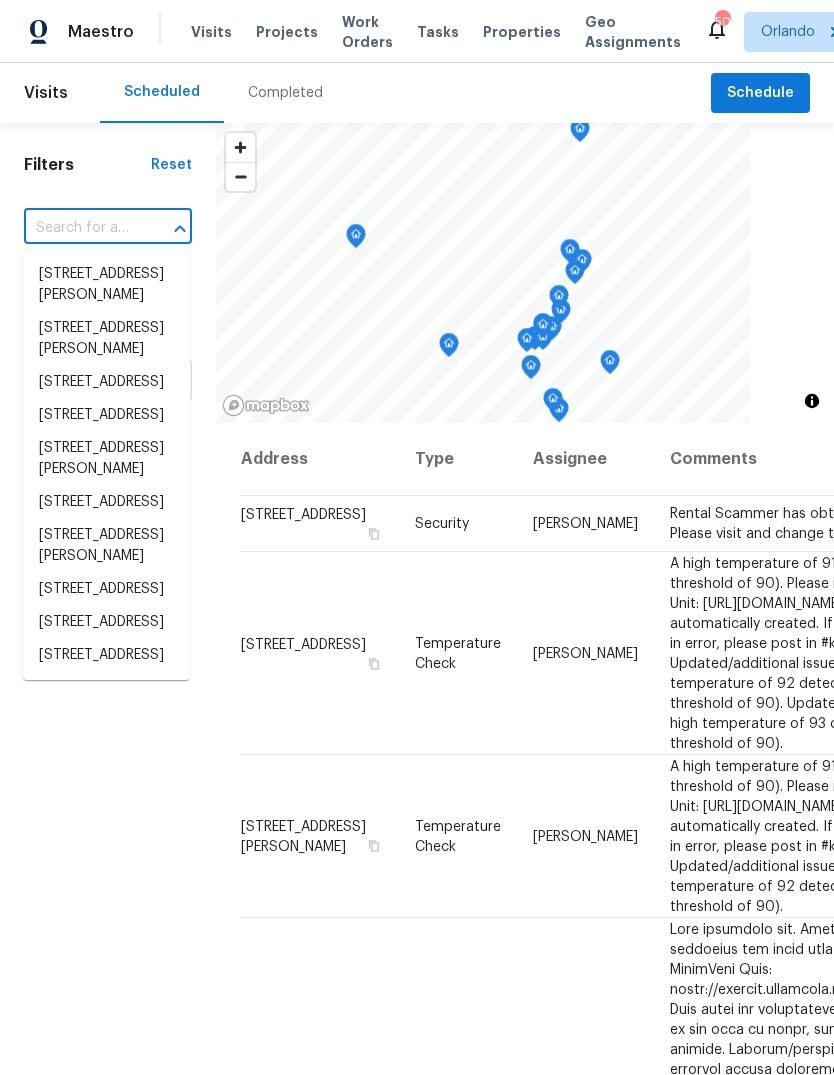 paste on "[STREET_ADDRESS]" 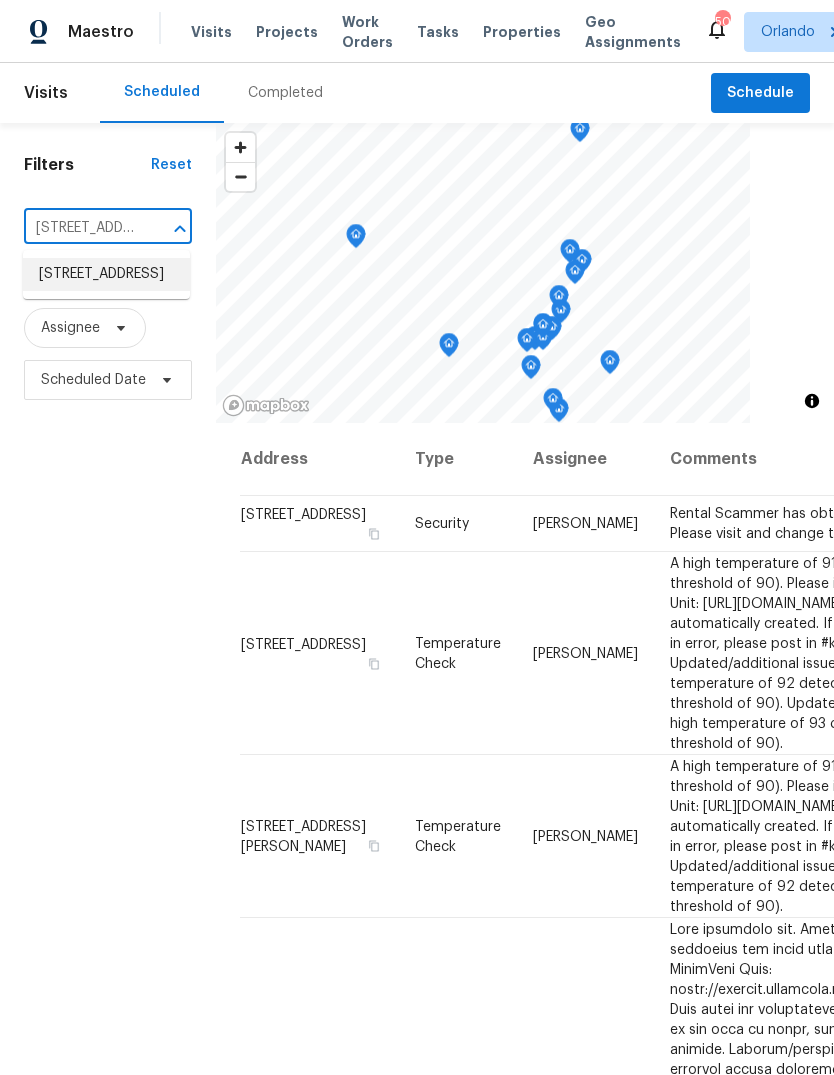 click on "5349 NE 24th St, Ocala, FL 34470" at bounding box center [106, 274] 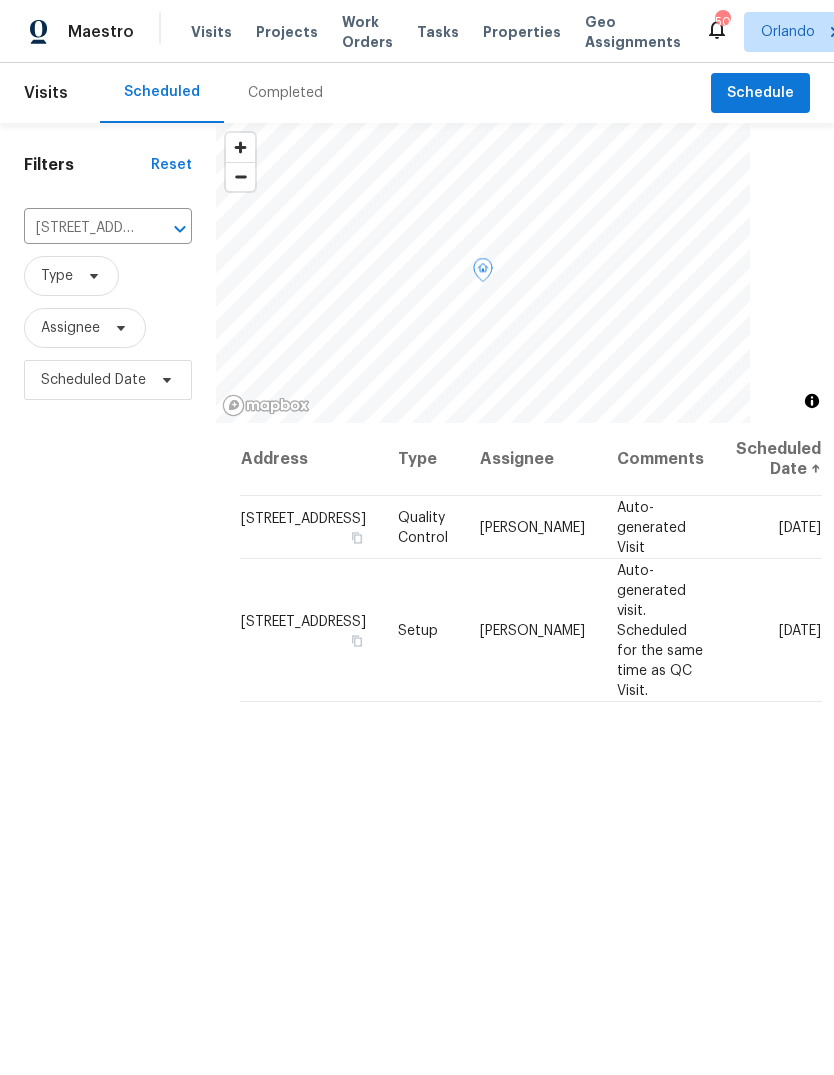 click 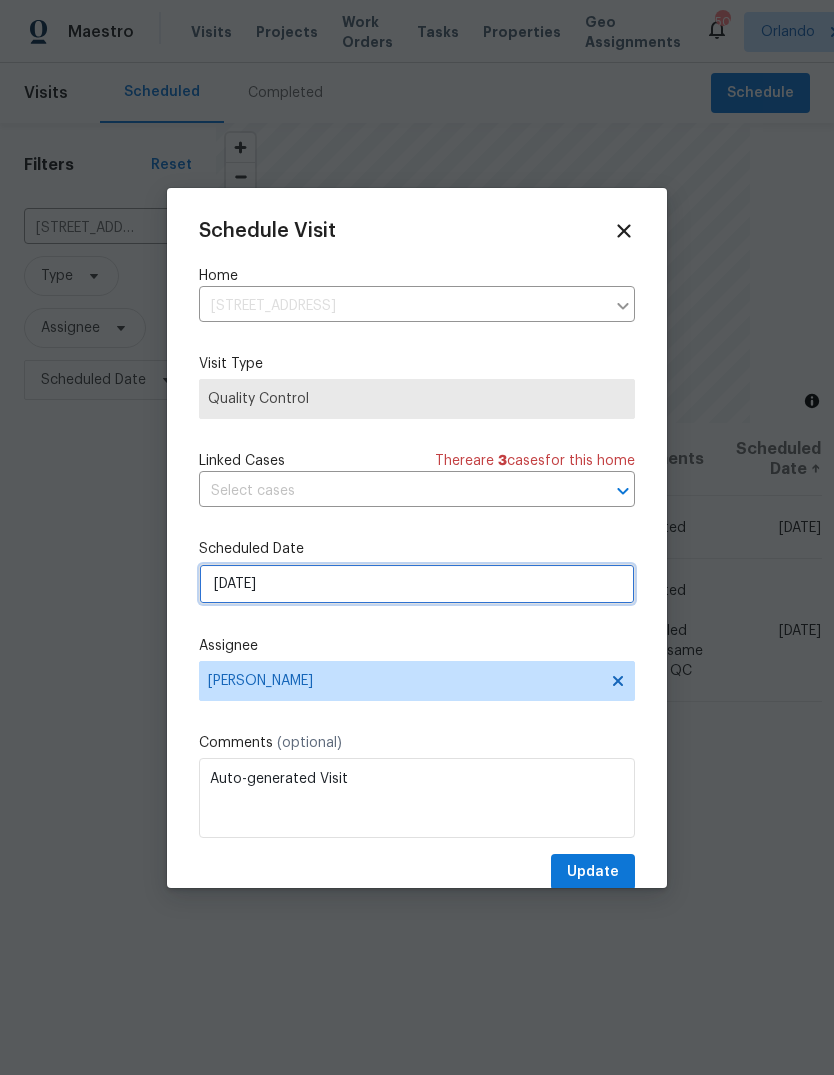 click on "8/16/2025" at bounding box center (417, 584) 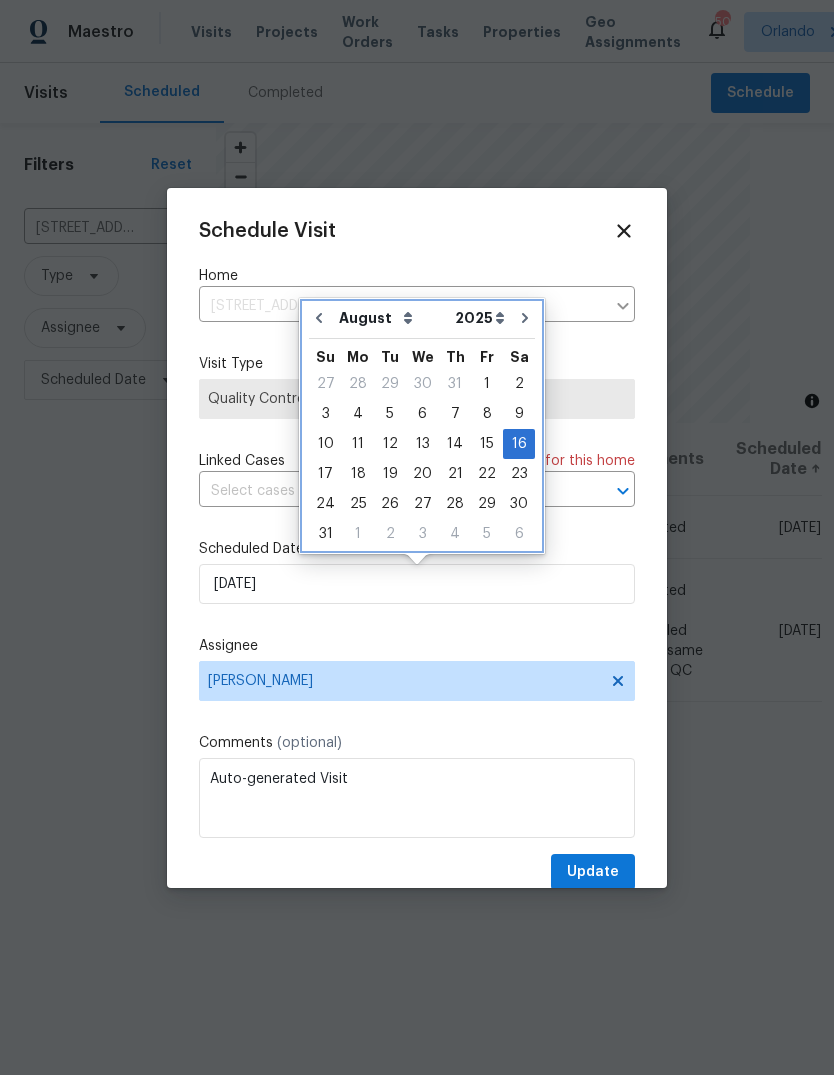 click 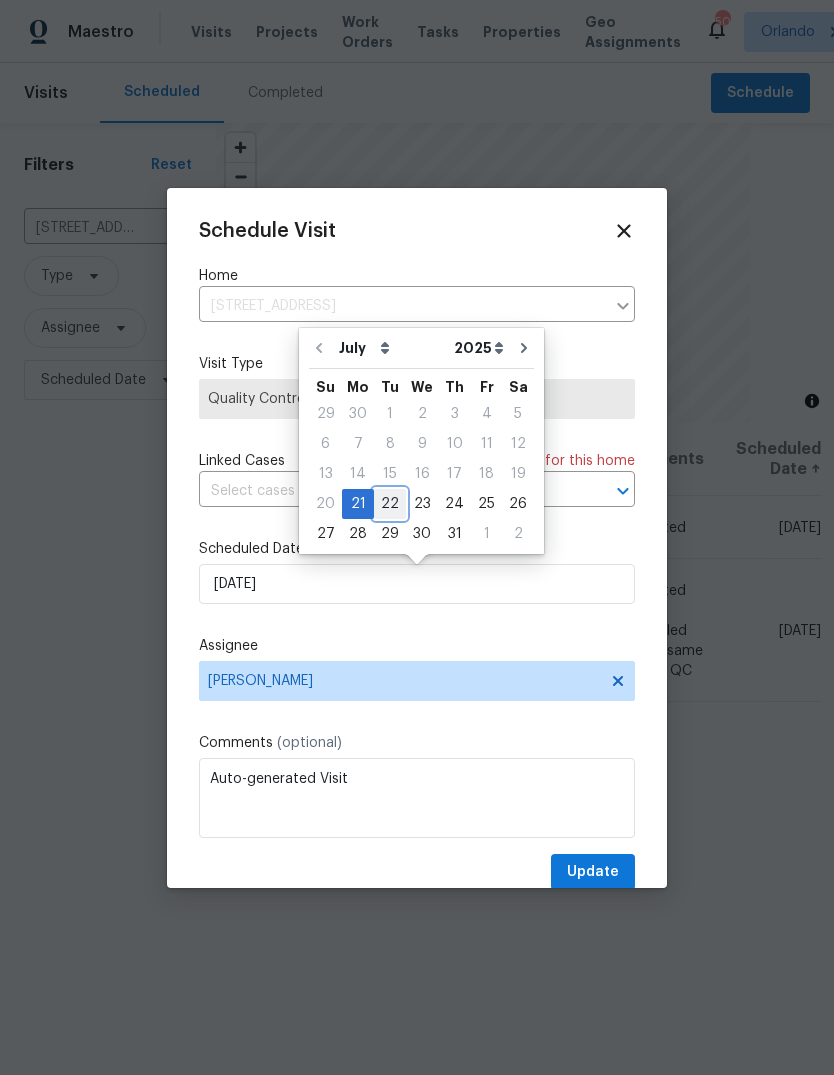 click on "22" at bounding box center (390, 504) 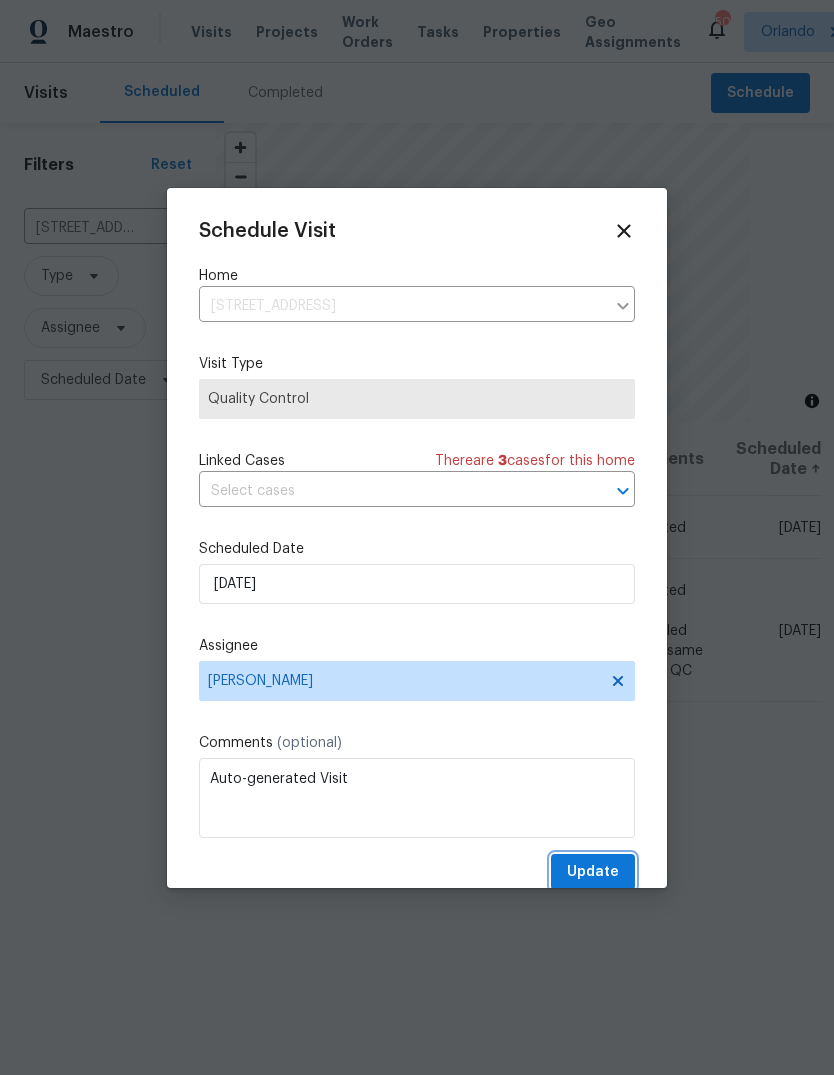 click on "Update" at bounding box center (593, 872) 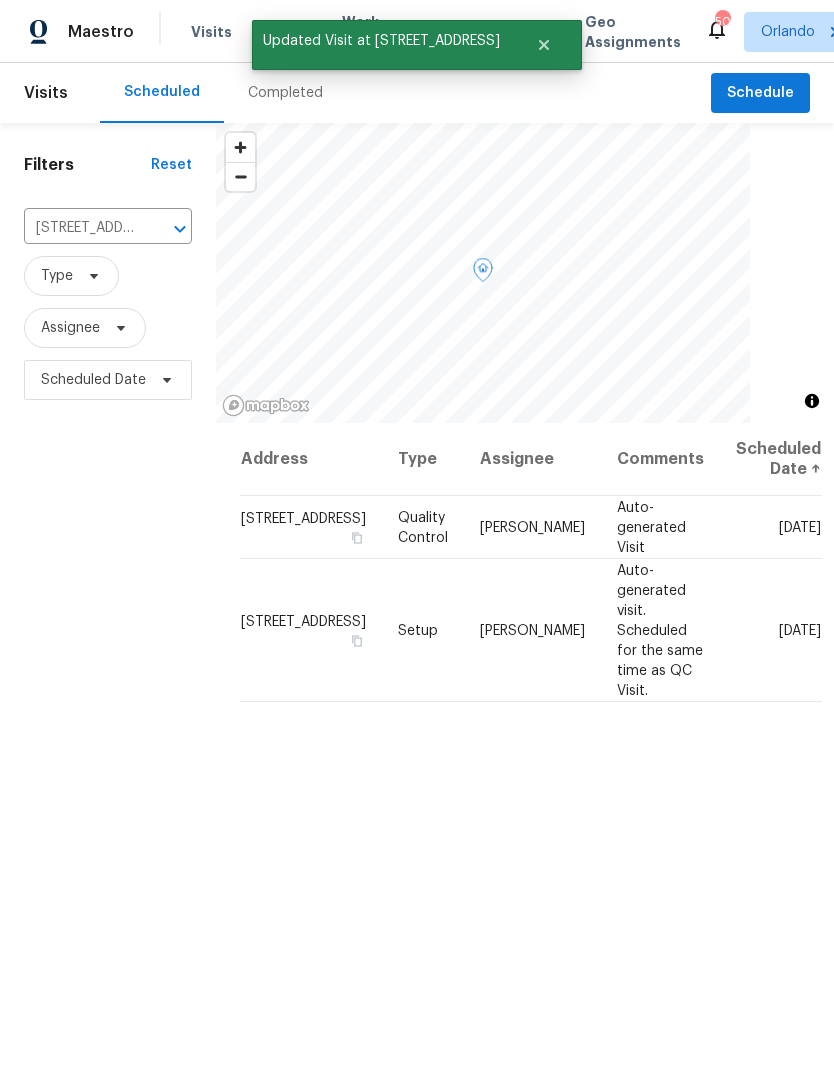click 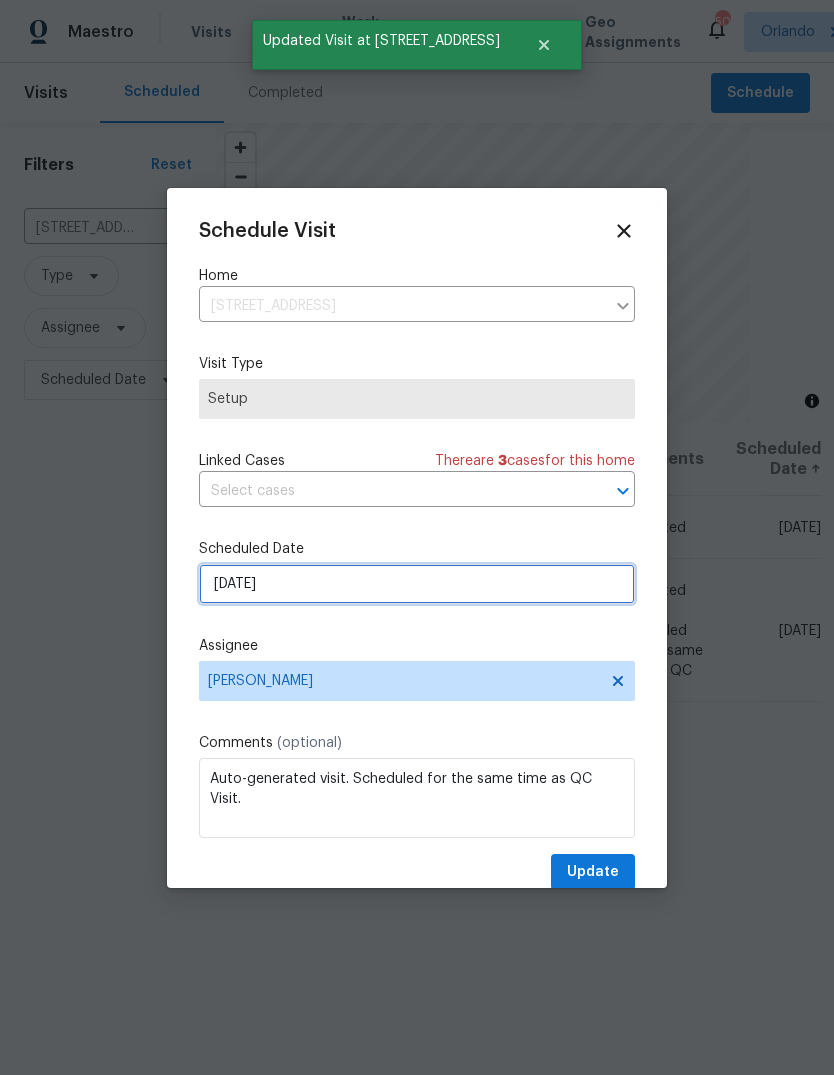 click on "8/16/2025" at bounding box center [417, 584] 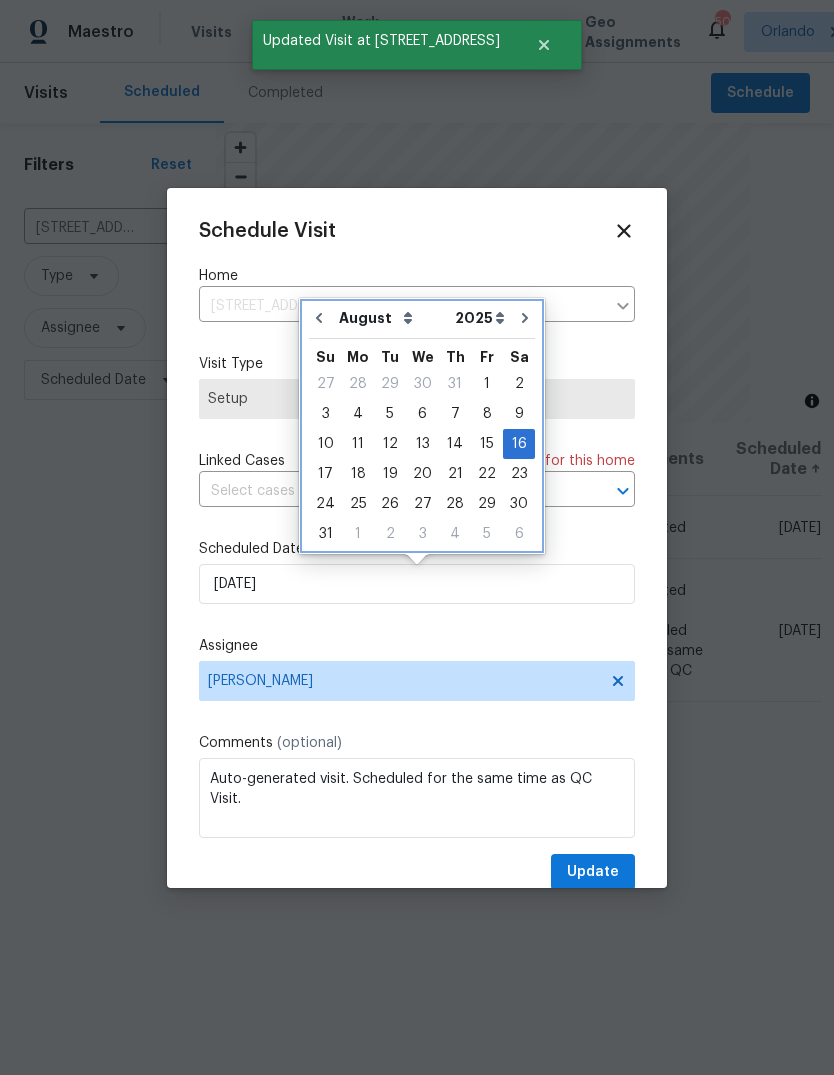 click at bounding box center (319, 318) 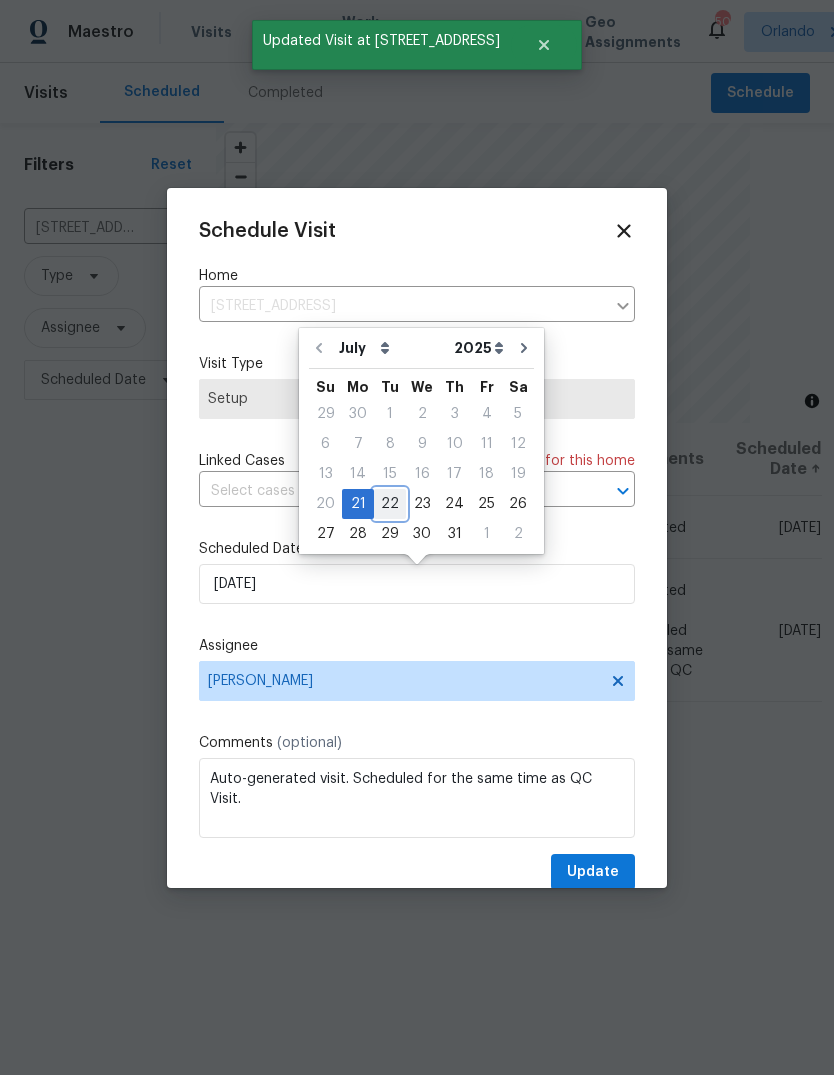 click on "22" at bounding box center [390, 504] 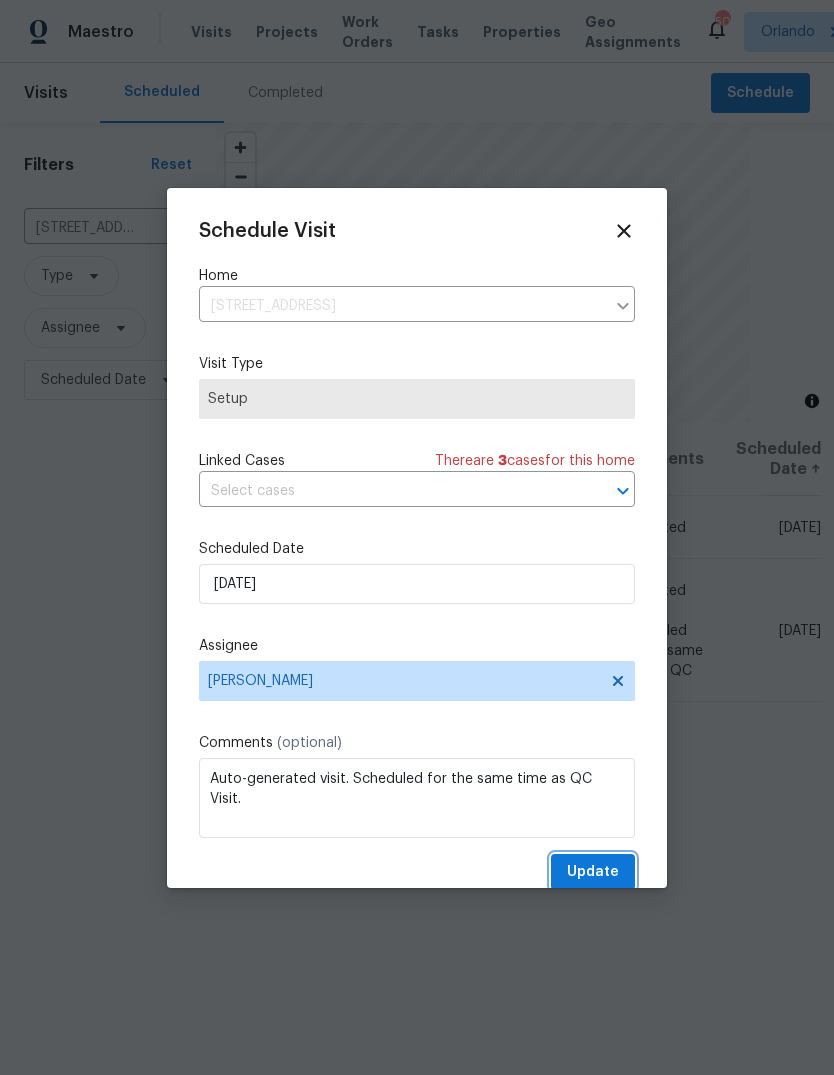 click on "Update" at bounding box center [593, 872] 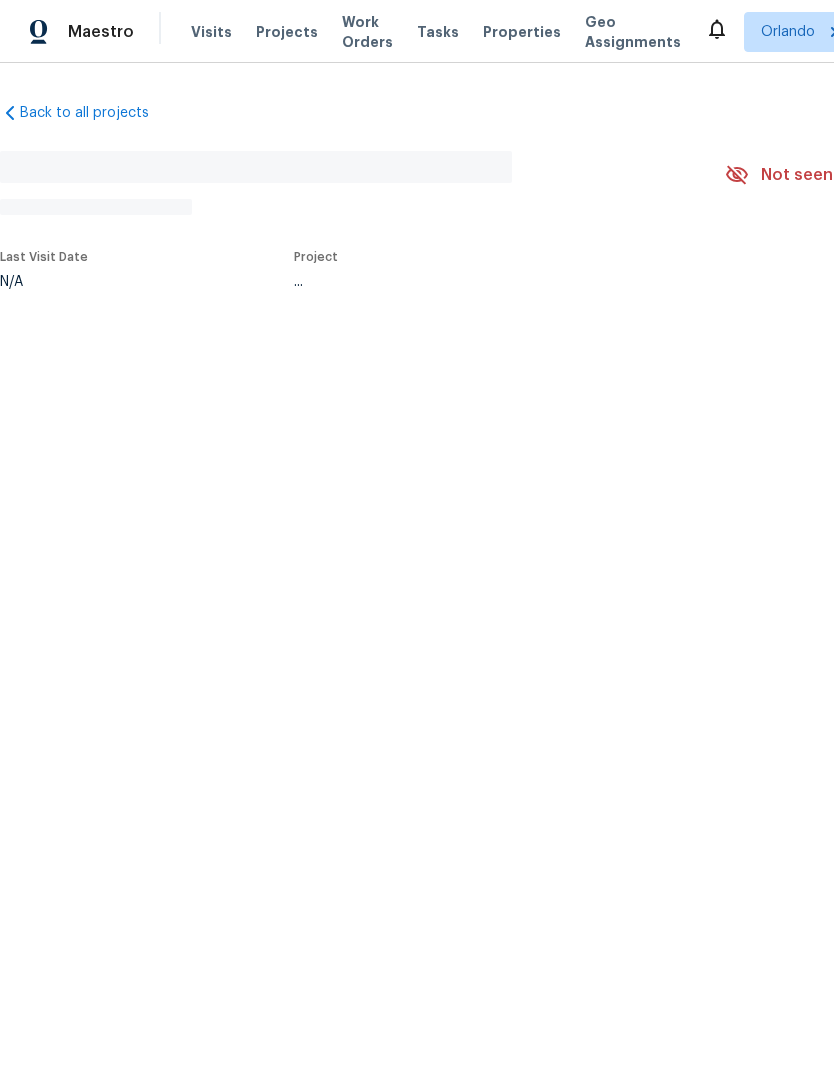 scroll, scrollTop: 0, scrollLeft: 0, axis: both 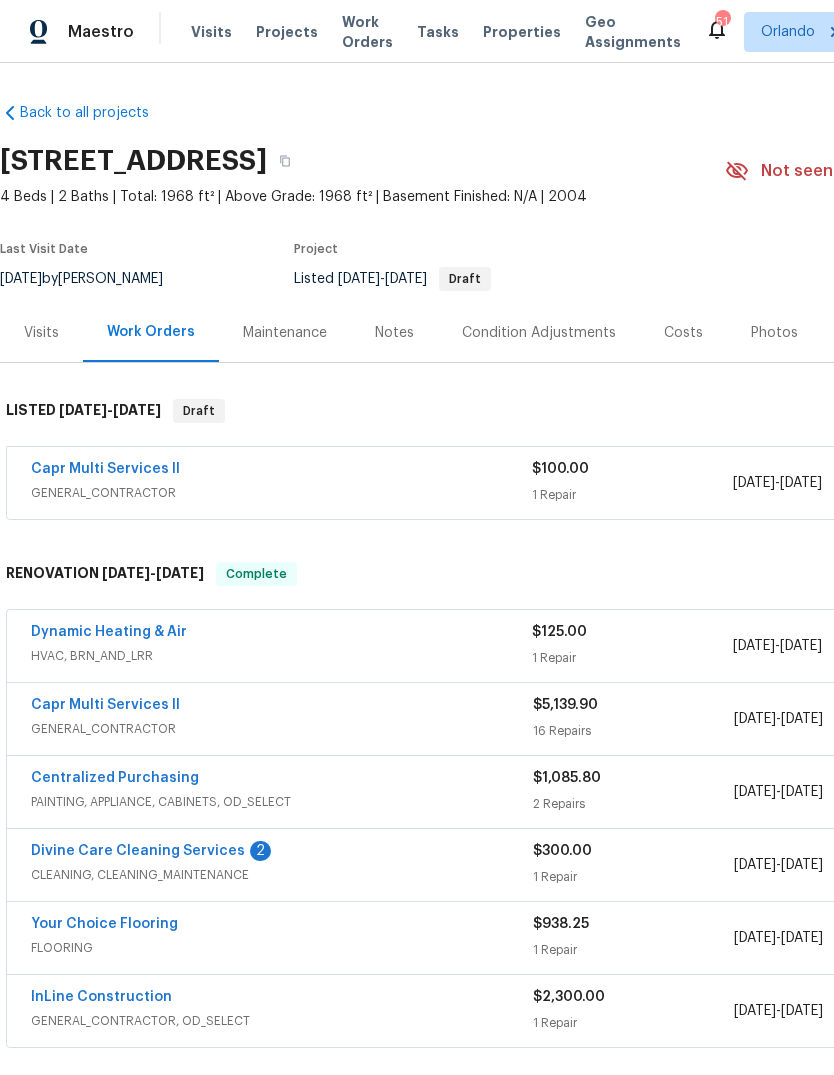 click on "Capr Multi Services ll" at bounding box center [105, 469] 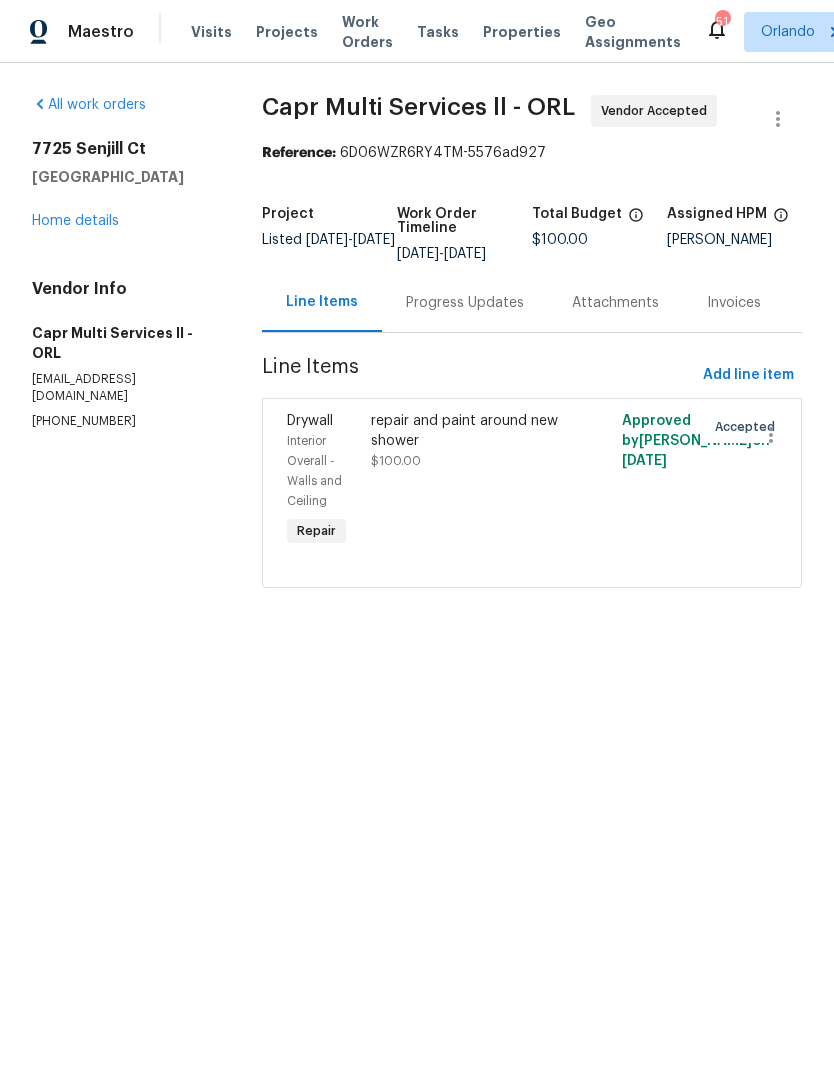 click on "Drywall" at bounding box center (323, 421) 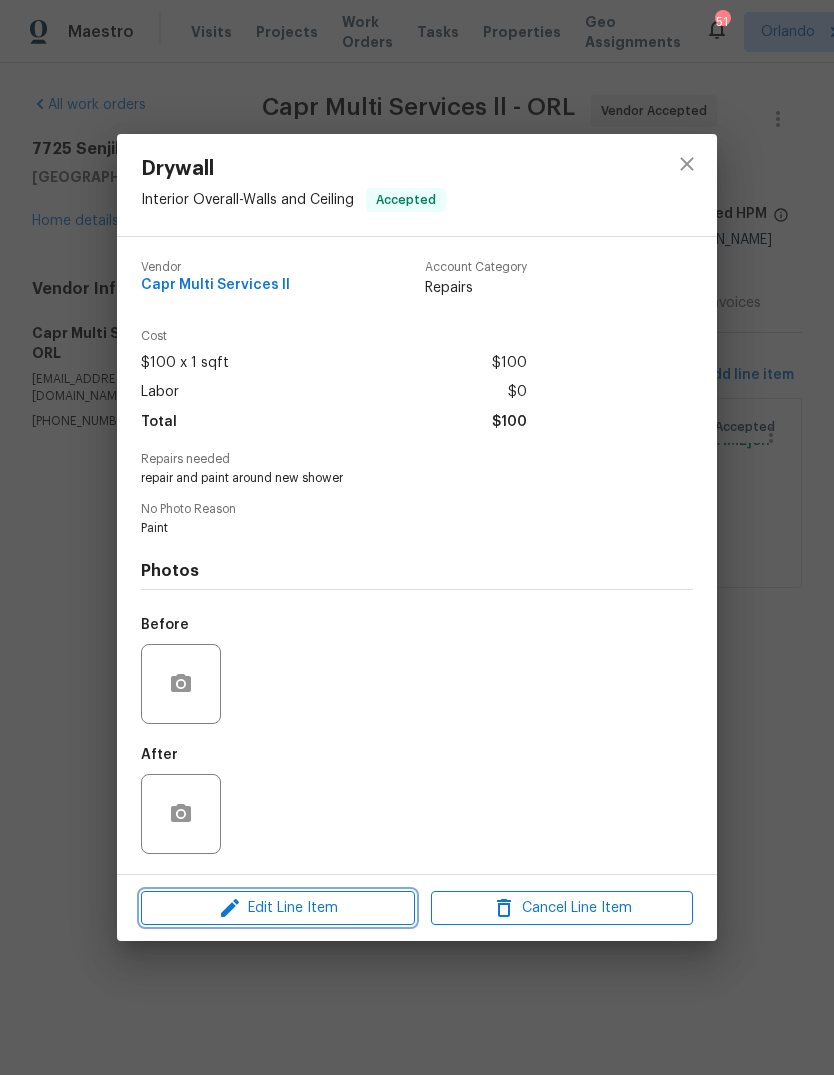 click on "Edit Line Item" at bounding box center (278, 908) 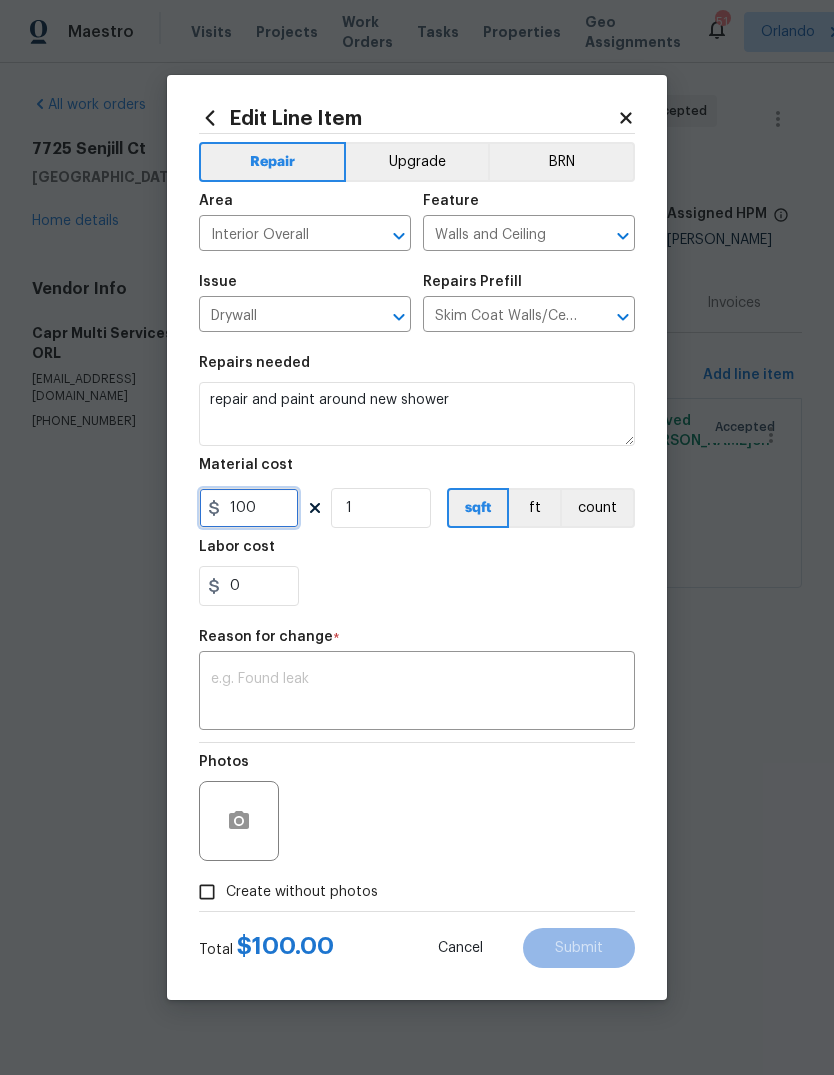 click on "100" at bounding box center (249, 508) 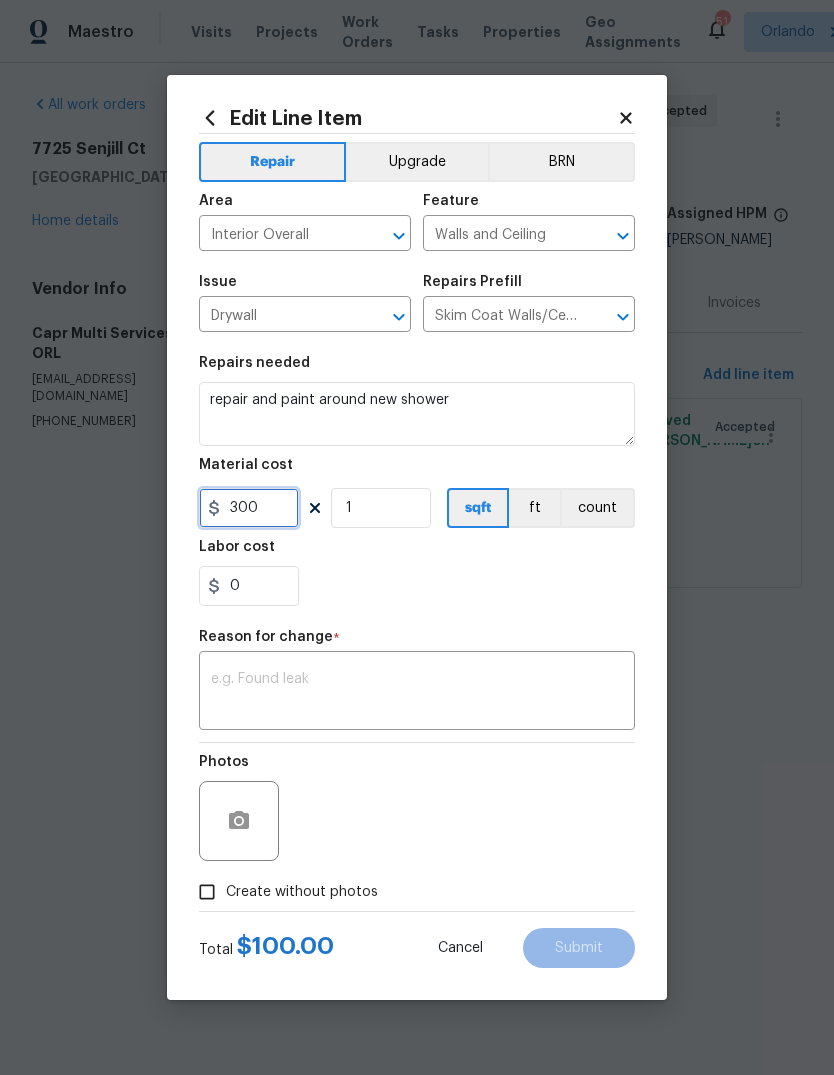 type on "300" 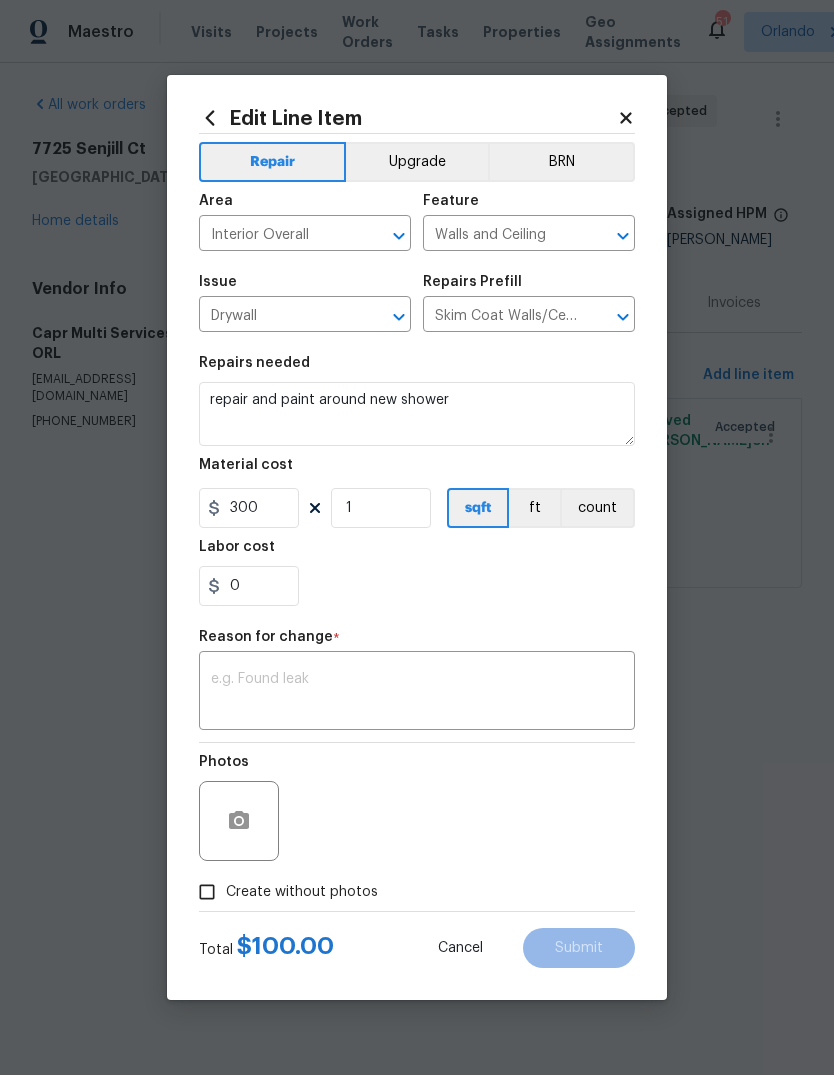 click at bounding box center [417, 693] 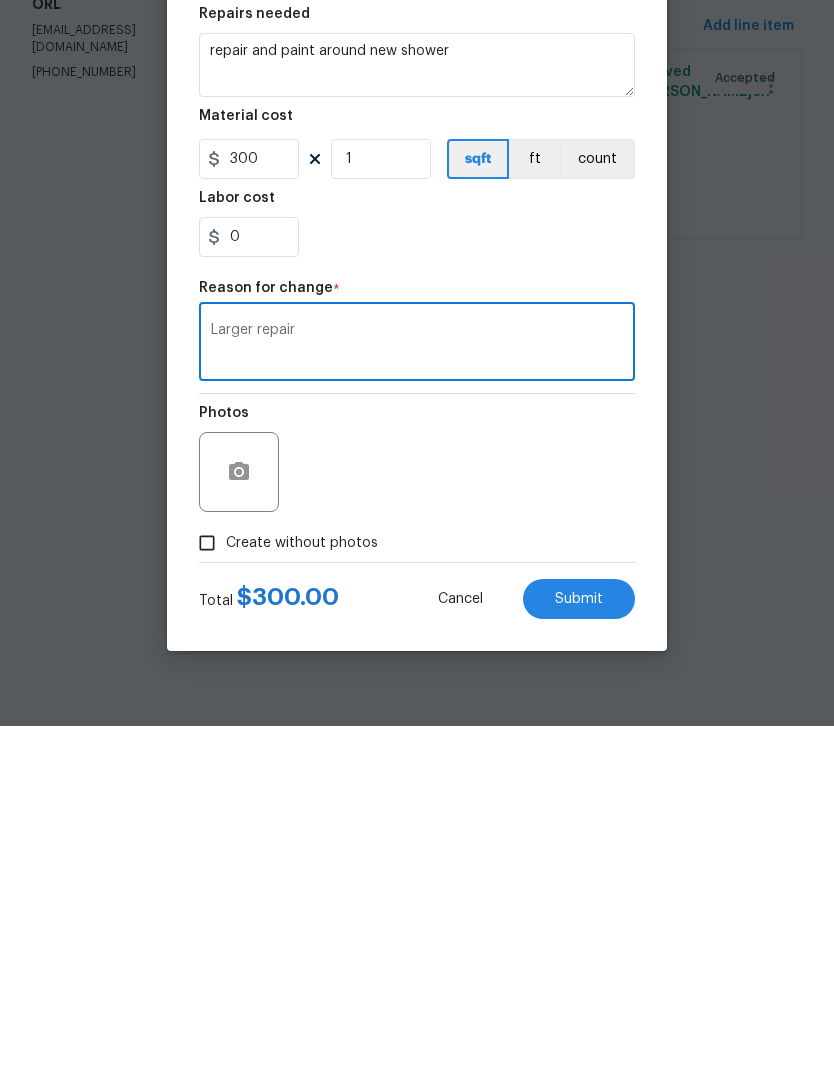 type on "Larger repair" 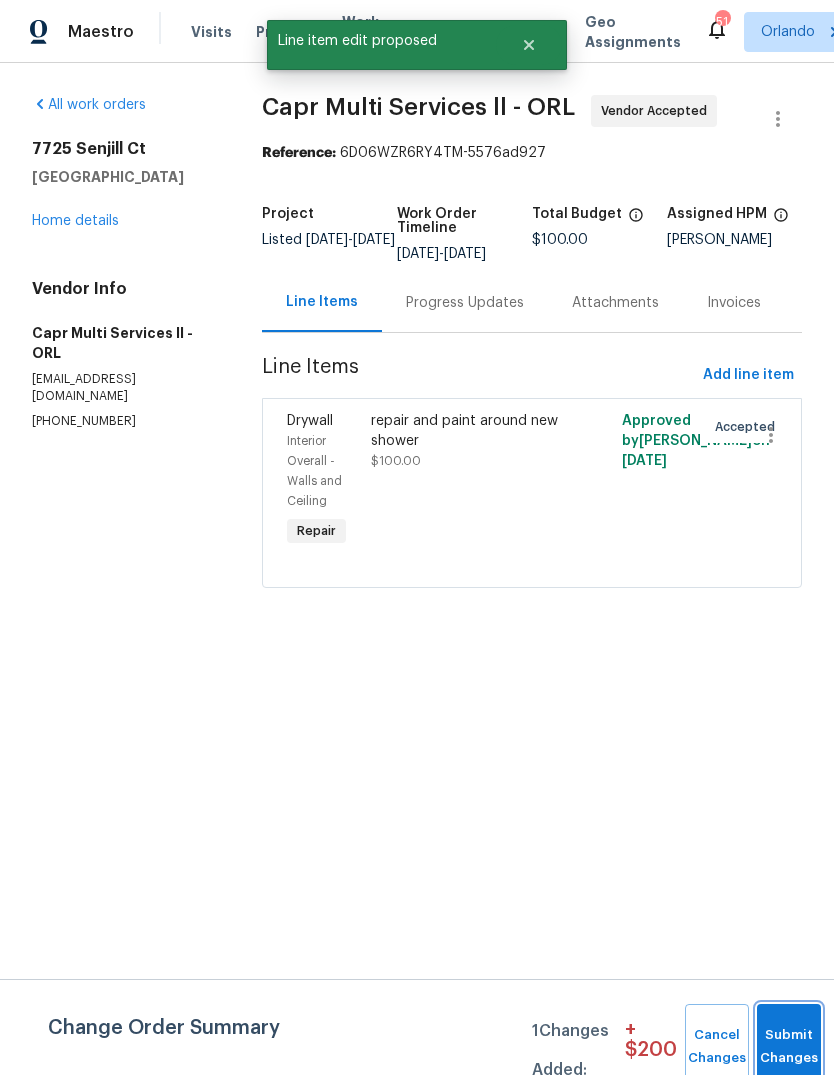 click on "Submit Changes" at bounding box center (789, 1047) 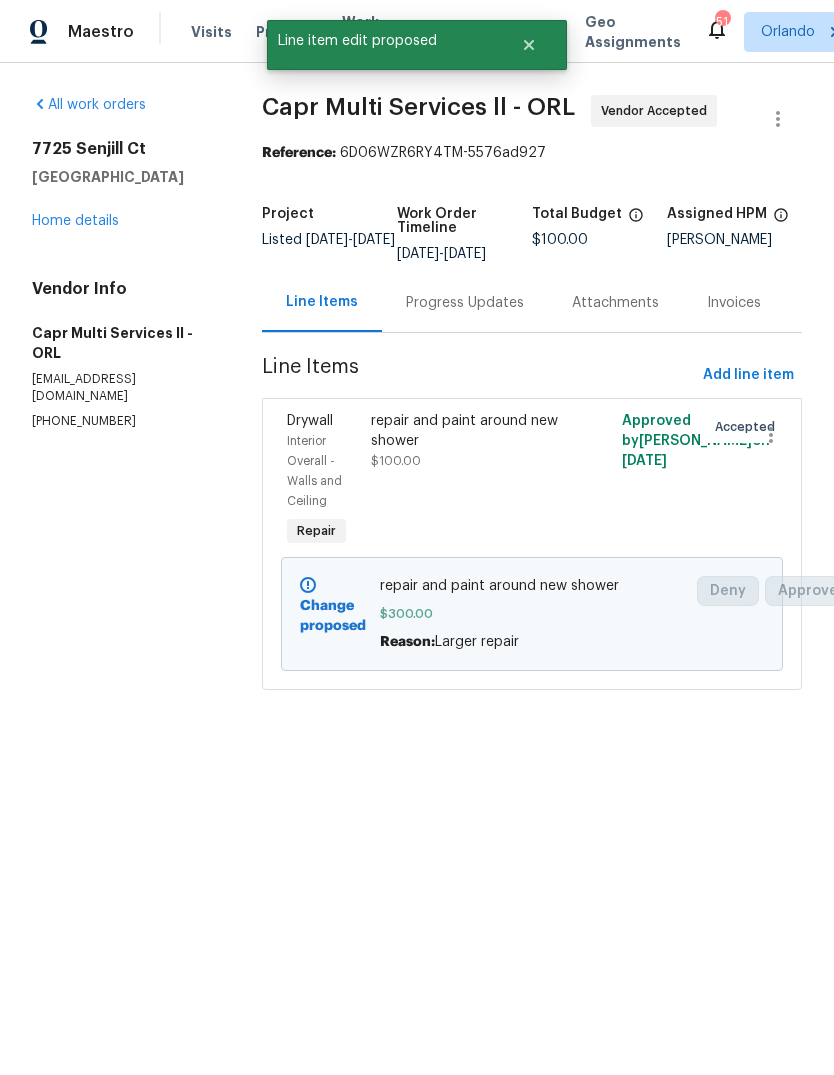click on "Home details" at bounding box center [75, 221] 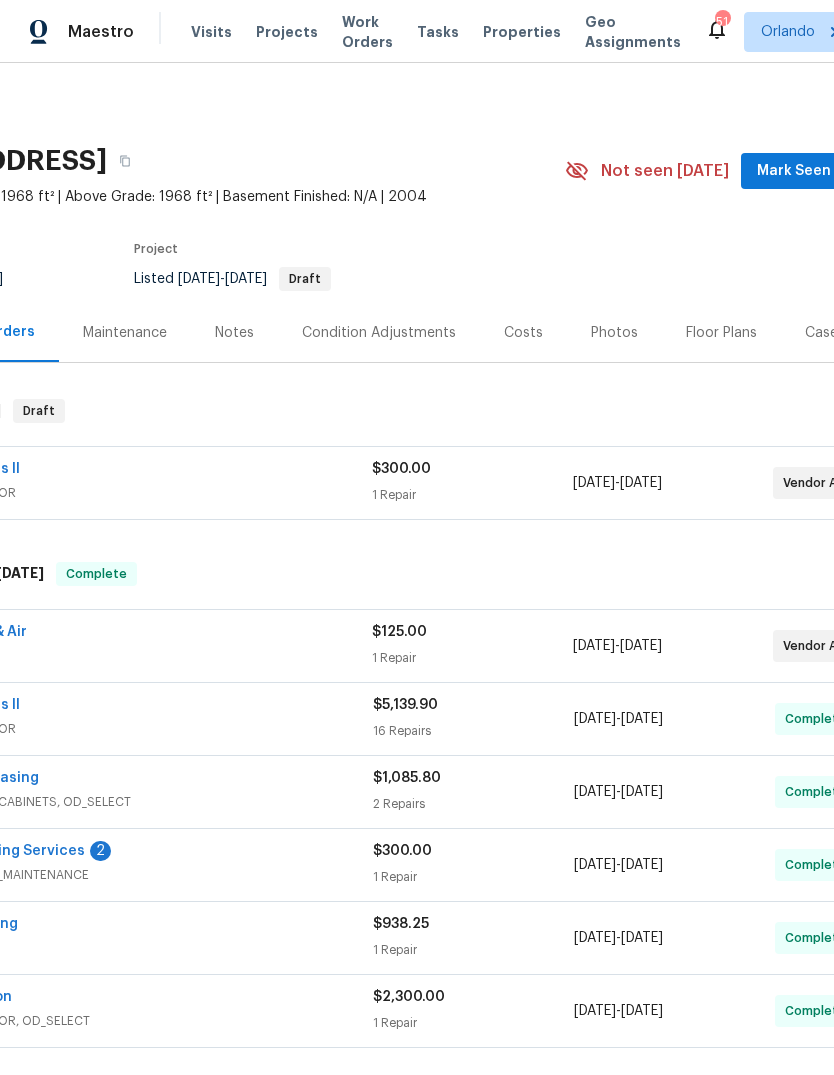 scroll, scrollTop: 0, scrollLeft: 161, axis: horizontal 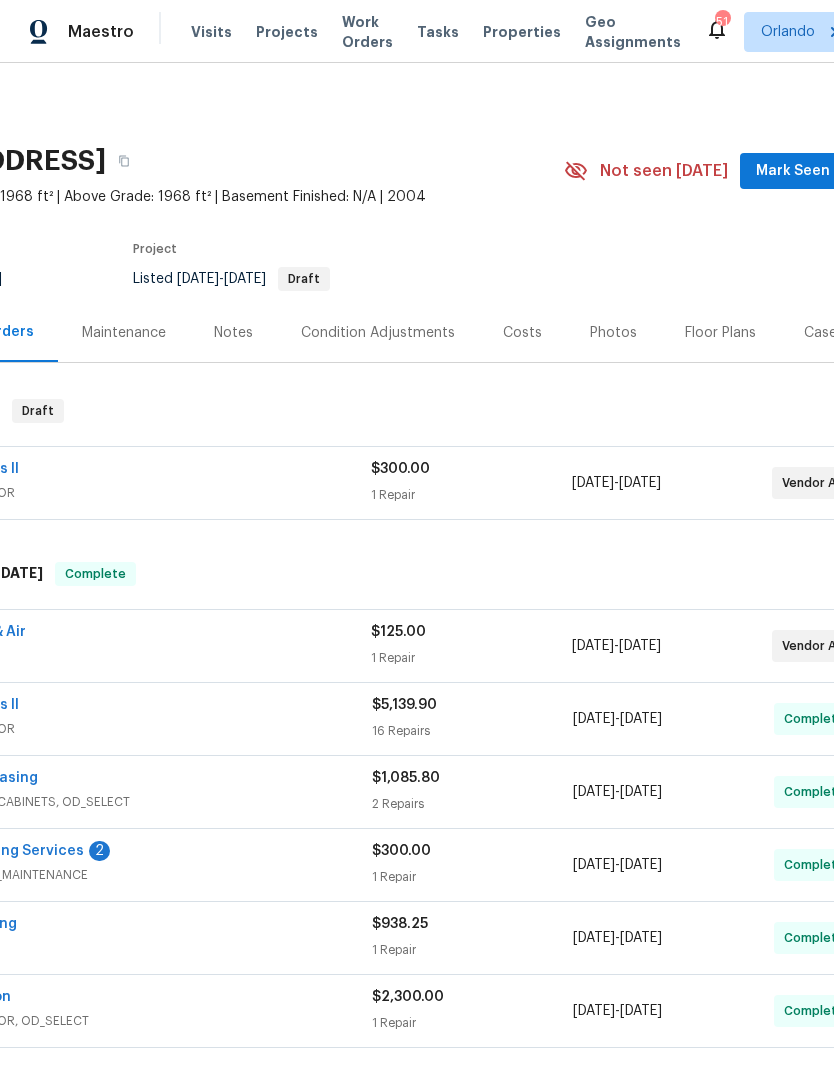 click on "Photos" at bounding box center (613, 333) 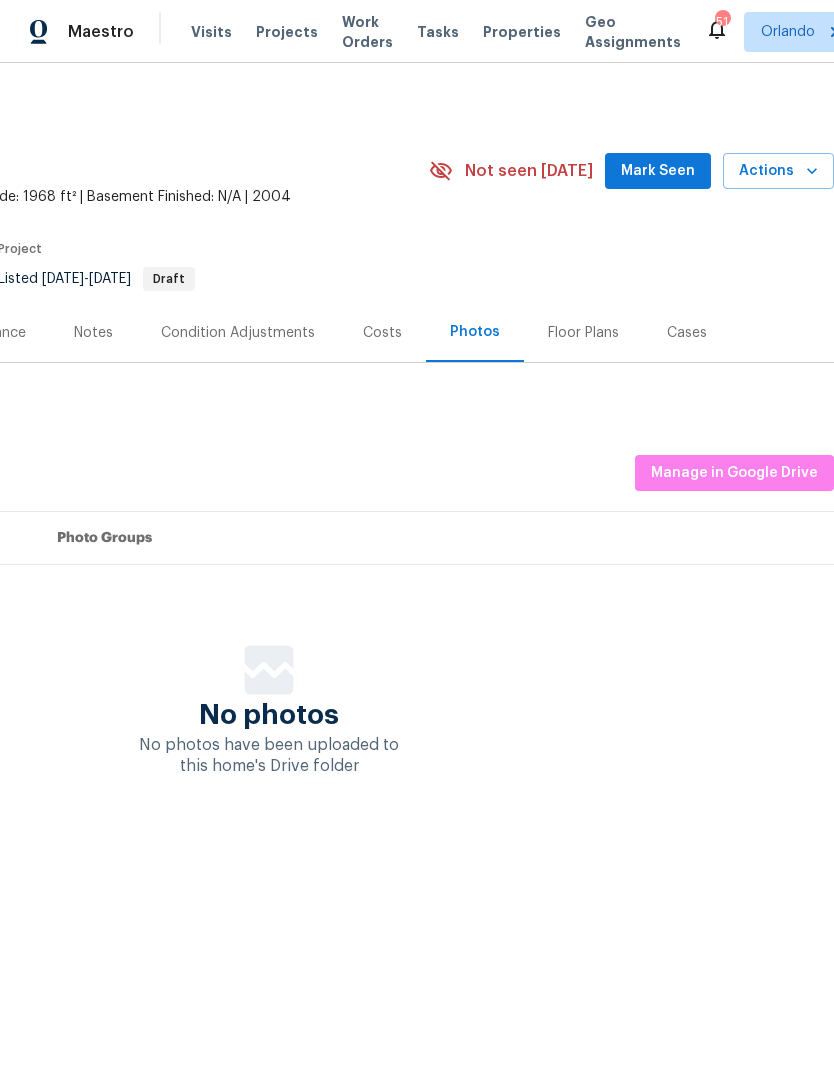 scroll, scrollTop: 0, scrollLeft: 296, axis: horizontal 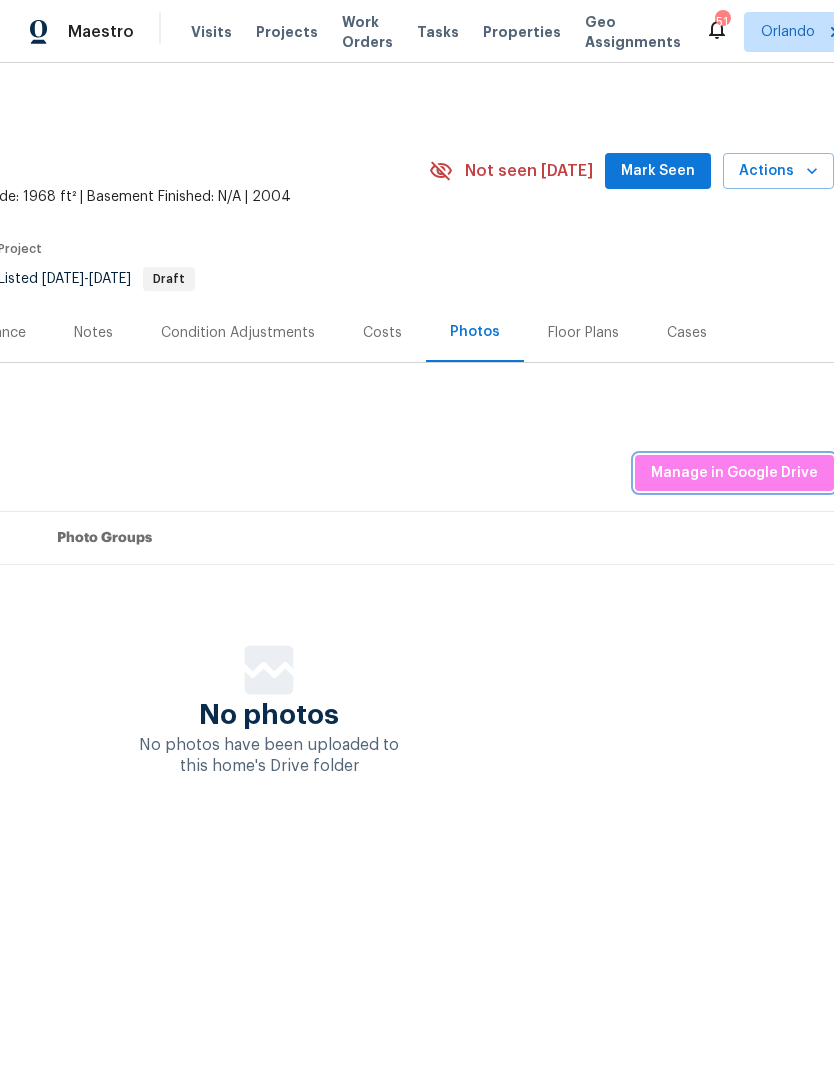 click on "Manage in Google Drive" at bounding box center [734, 473] 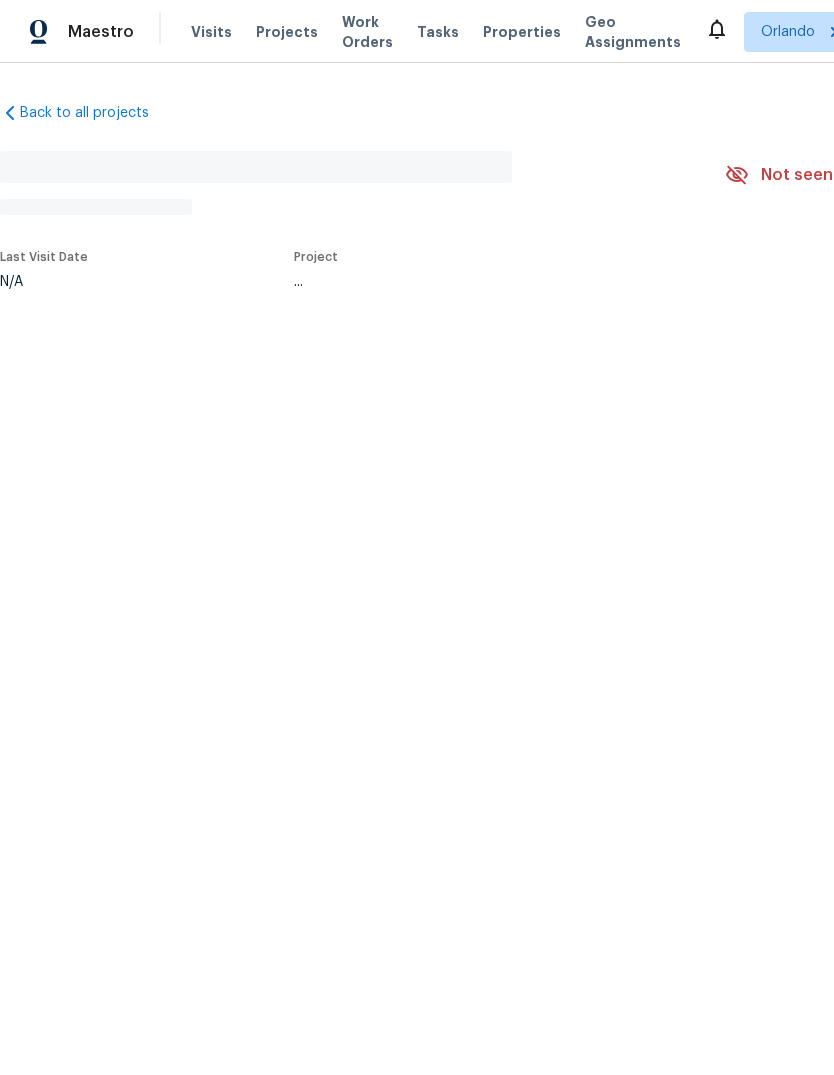 scroll, scrollTop: 0, scrollLeft: 0, axis: both 